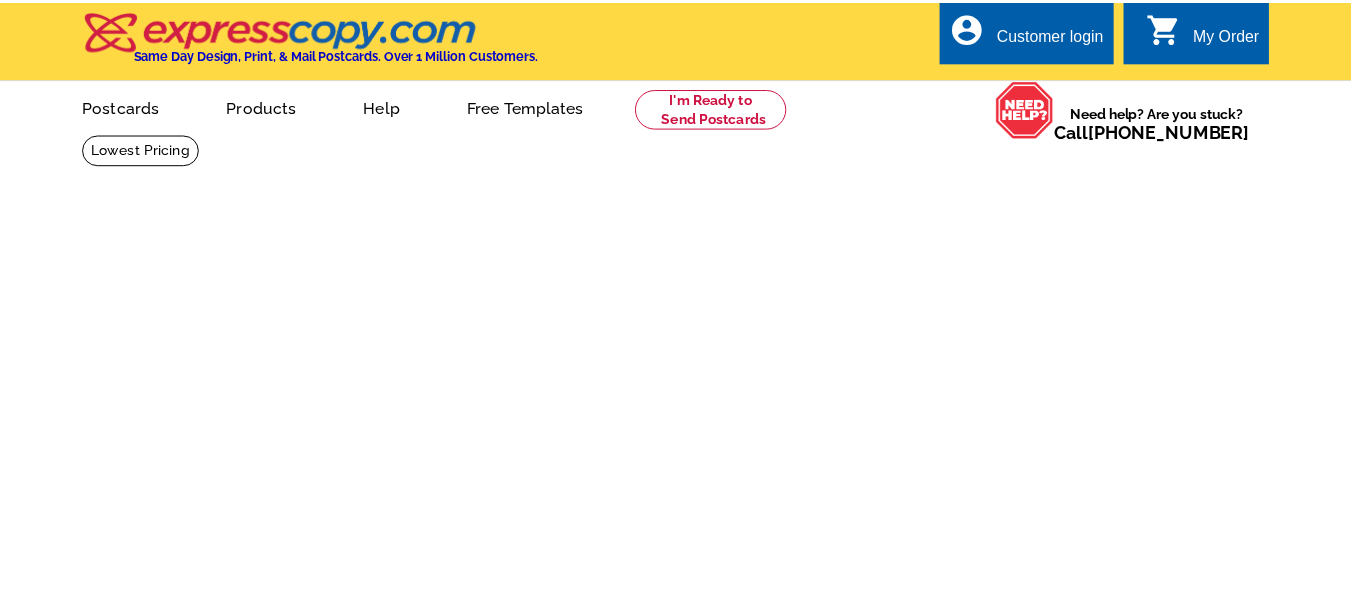 scroll, scrollTop: 0, scrollLeft: 0, axis: both 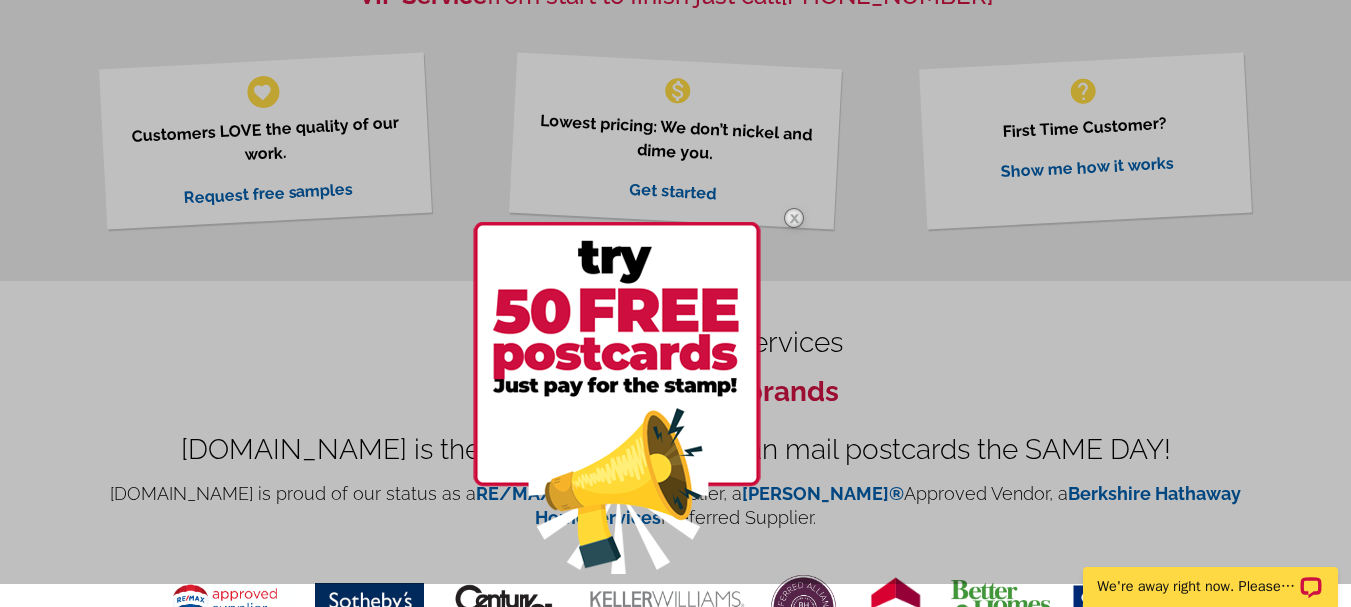 drag, startPoint x: 1365, startPoint y: 50, endPoint x: 1360, endPoint y: 178, distance: 128.09763 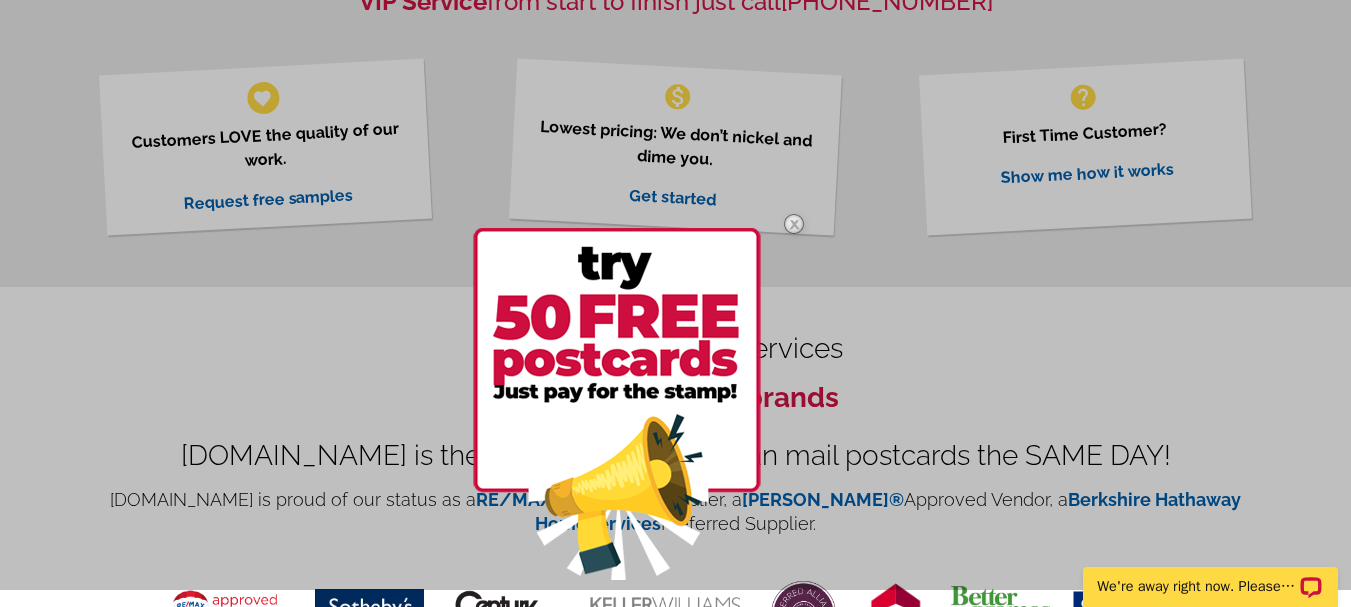 click at bounding box center [794, 224] 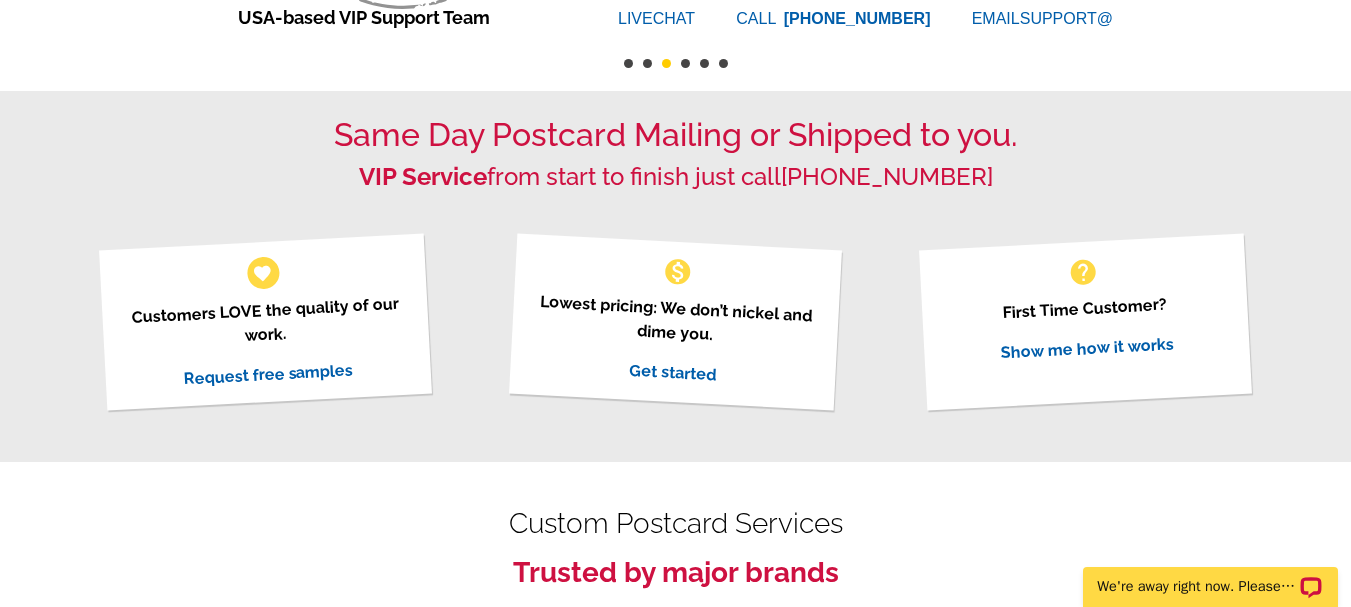 scroll, scrollTop: 543, scrollLeft: 0, axis: vertical 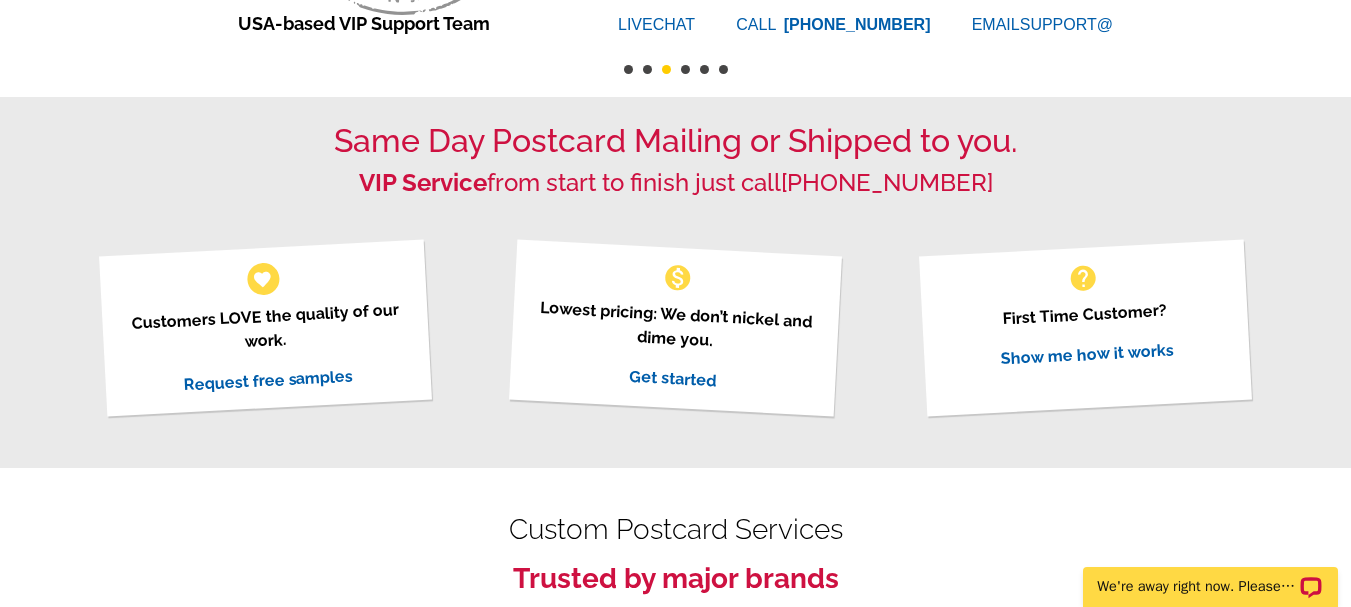 click on "Show me how it works" at bounding box center [1087, 354] 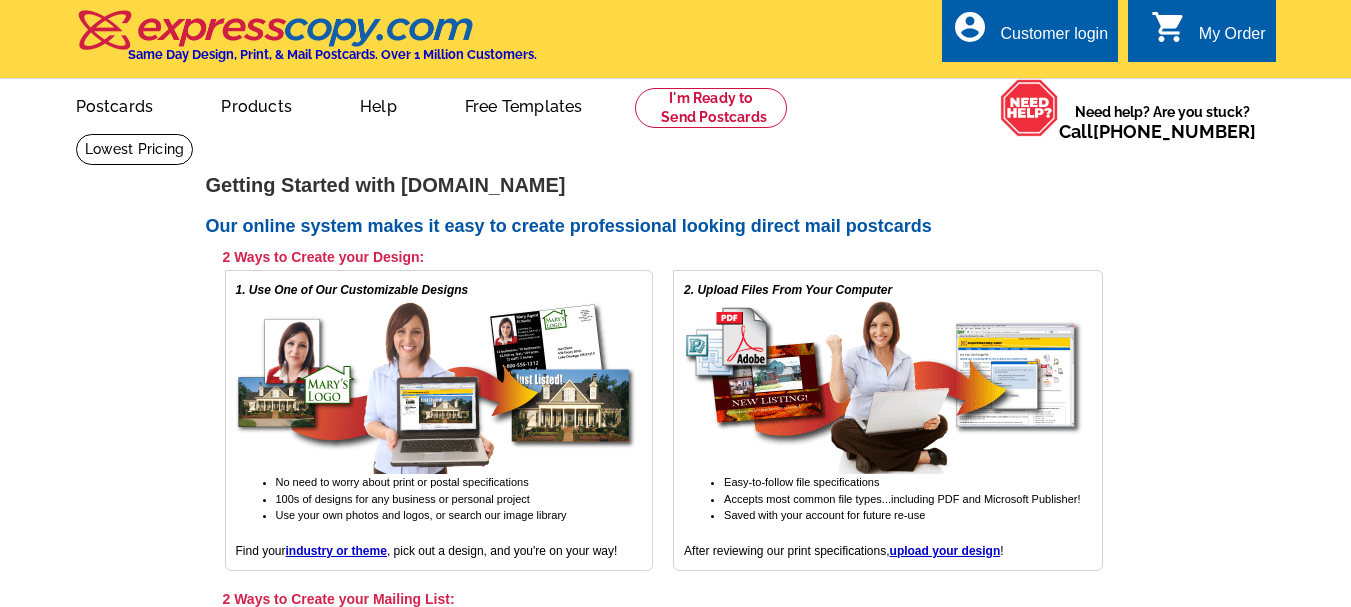 scroll, scrollTop: 0, scrollLeft: 0, axis: both 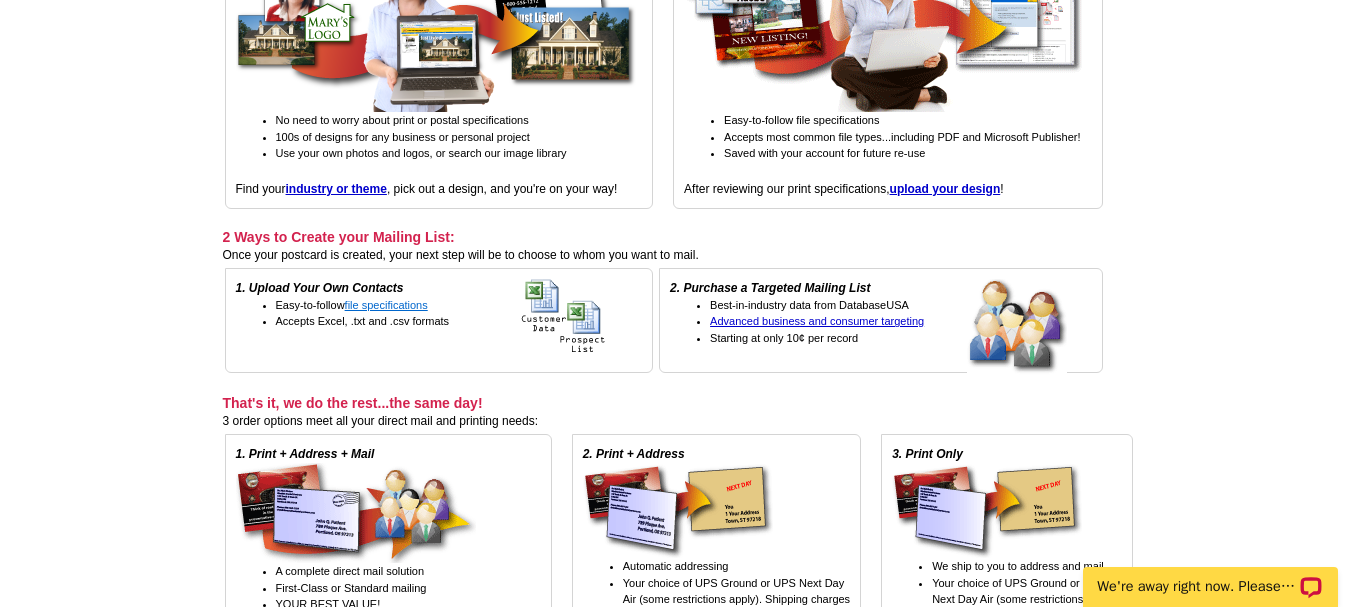 click on "file specifications" at bounding box center [386, 305] 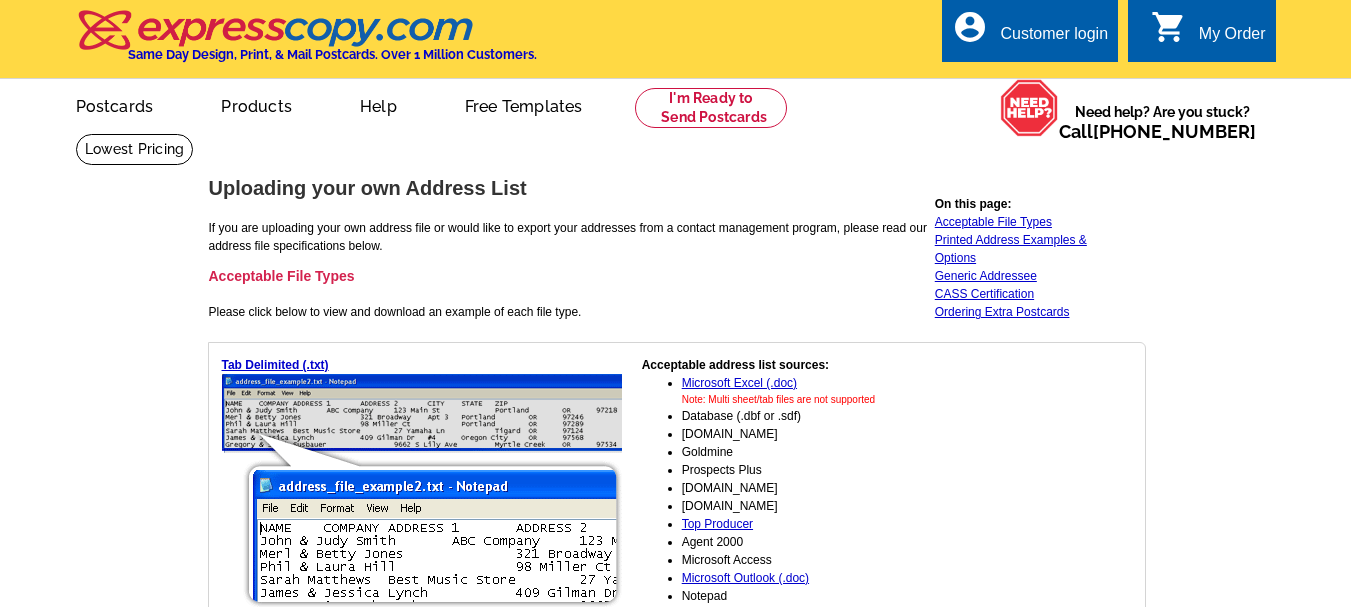 scroll, scrollTop: 0, scrollLeft: 0, axis: both 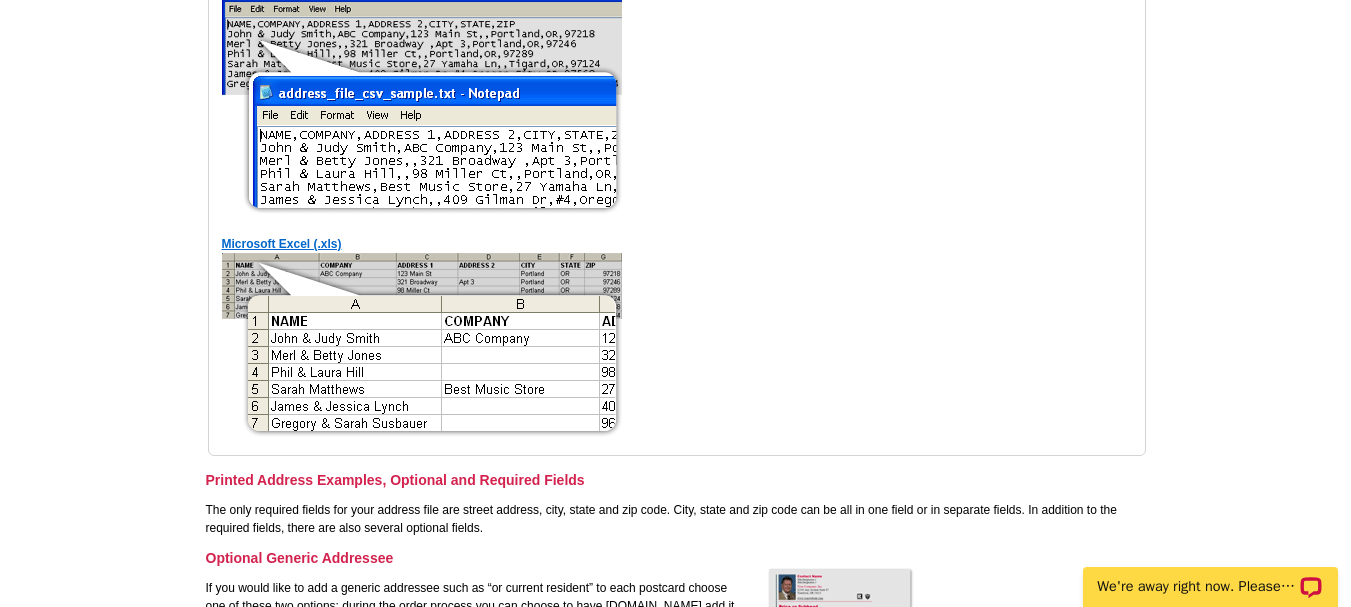 click on "Microsoft Excel (.xls)" at bounding box center (282, 244) 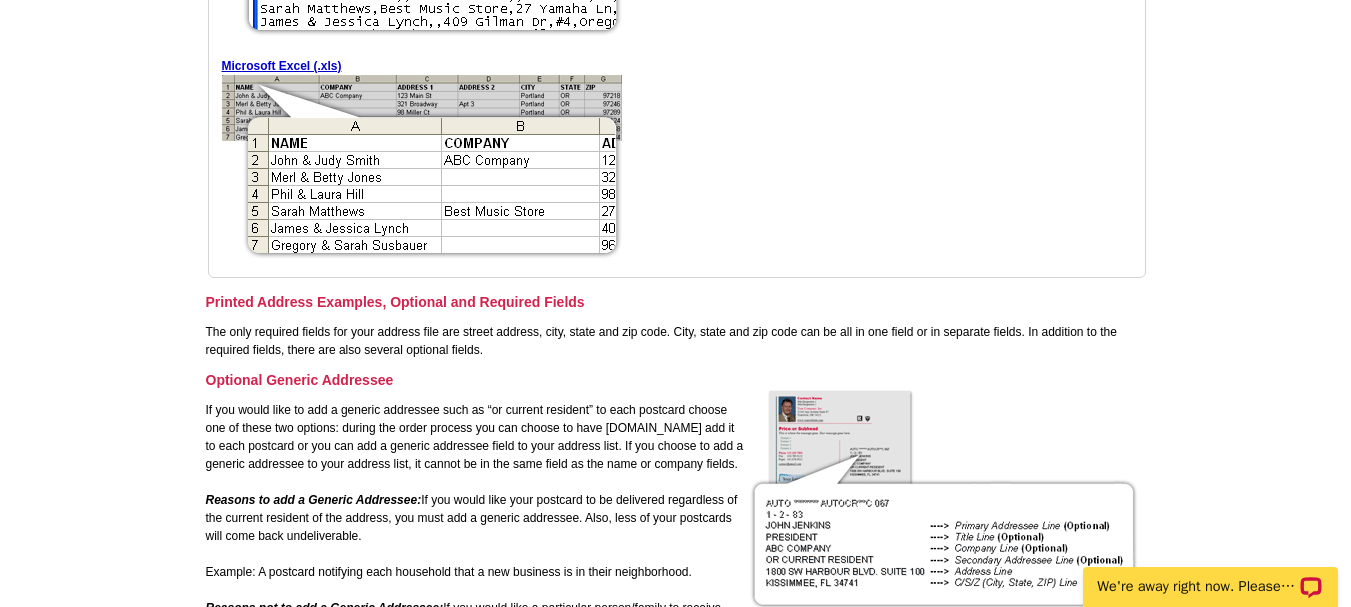 scroll, scrollTop: 733, scrollLeft: 0, axis: vertical 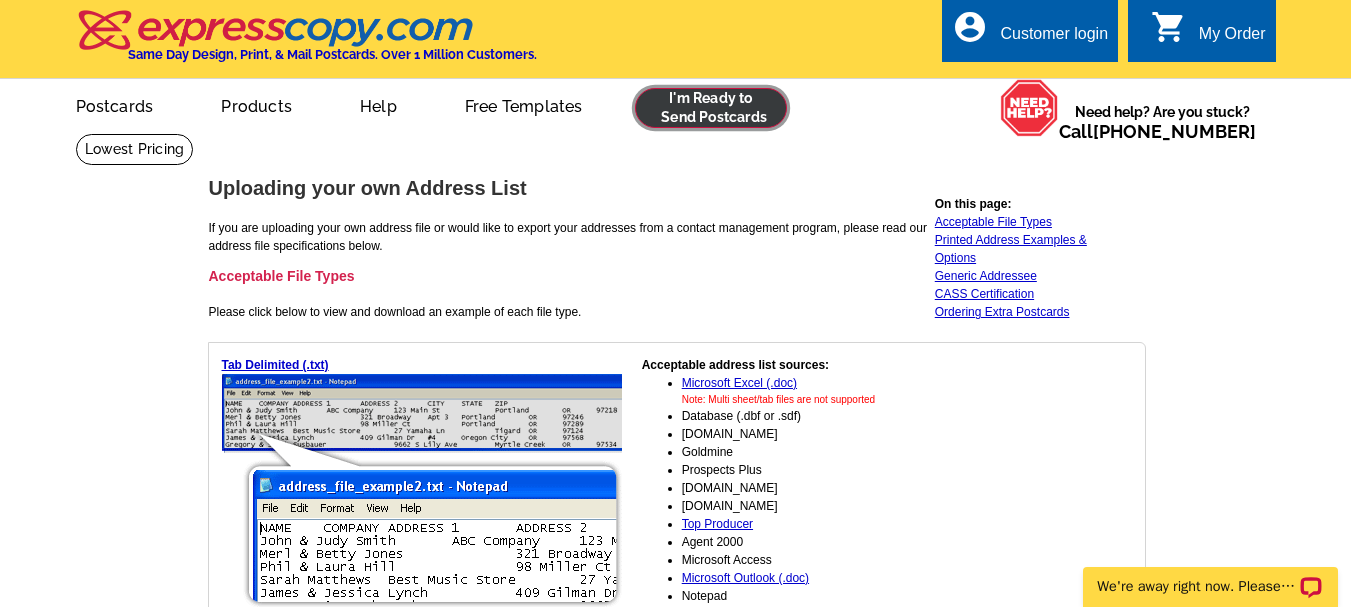 click at bounding box center [711, 108] 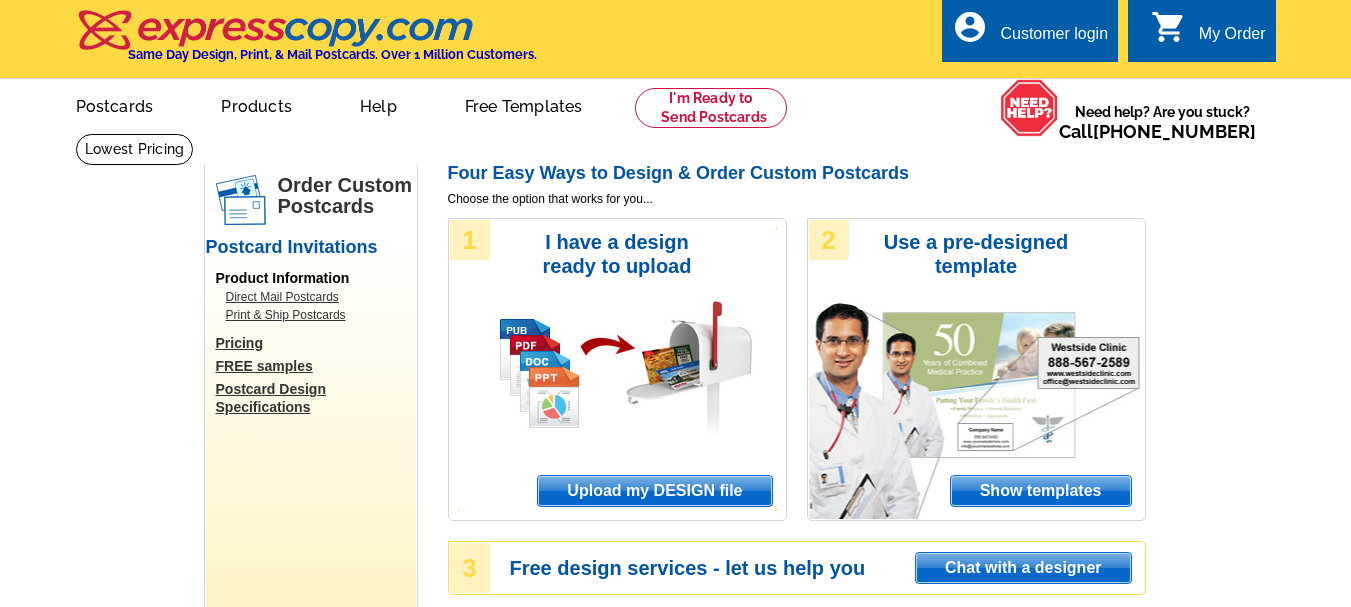 scroll, scrollTop: 0, scrollLeft: 0, axis: both 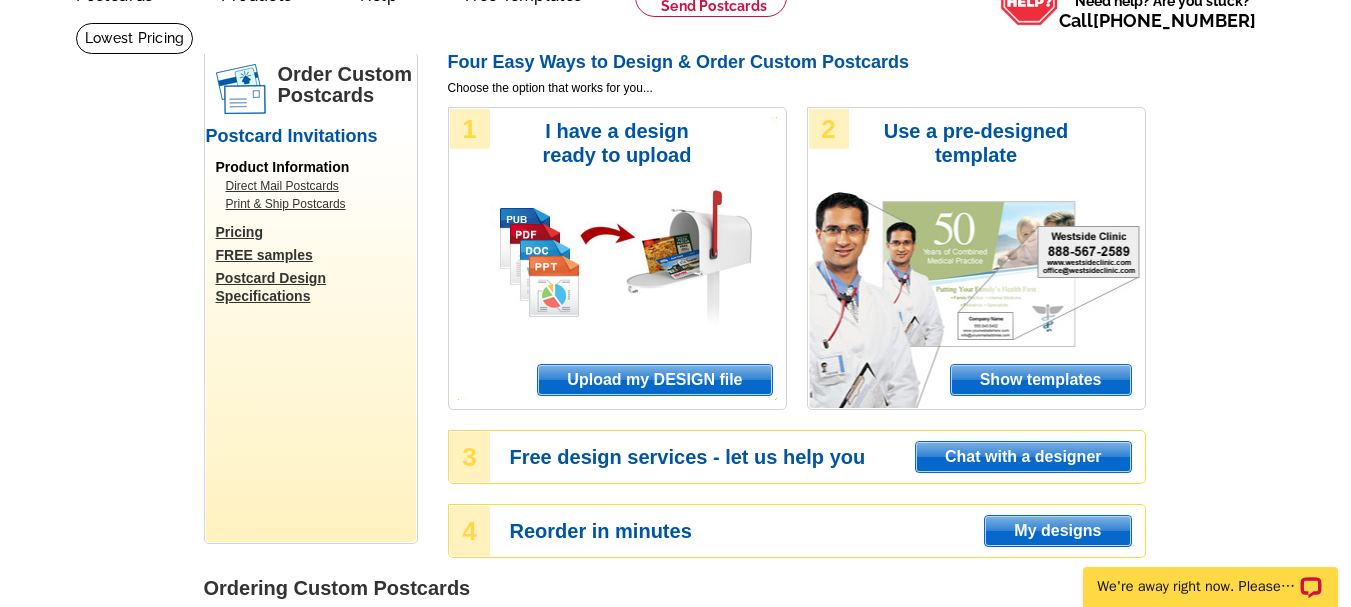 click on "Show templates" at bounding box center [1041, 380] 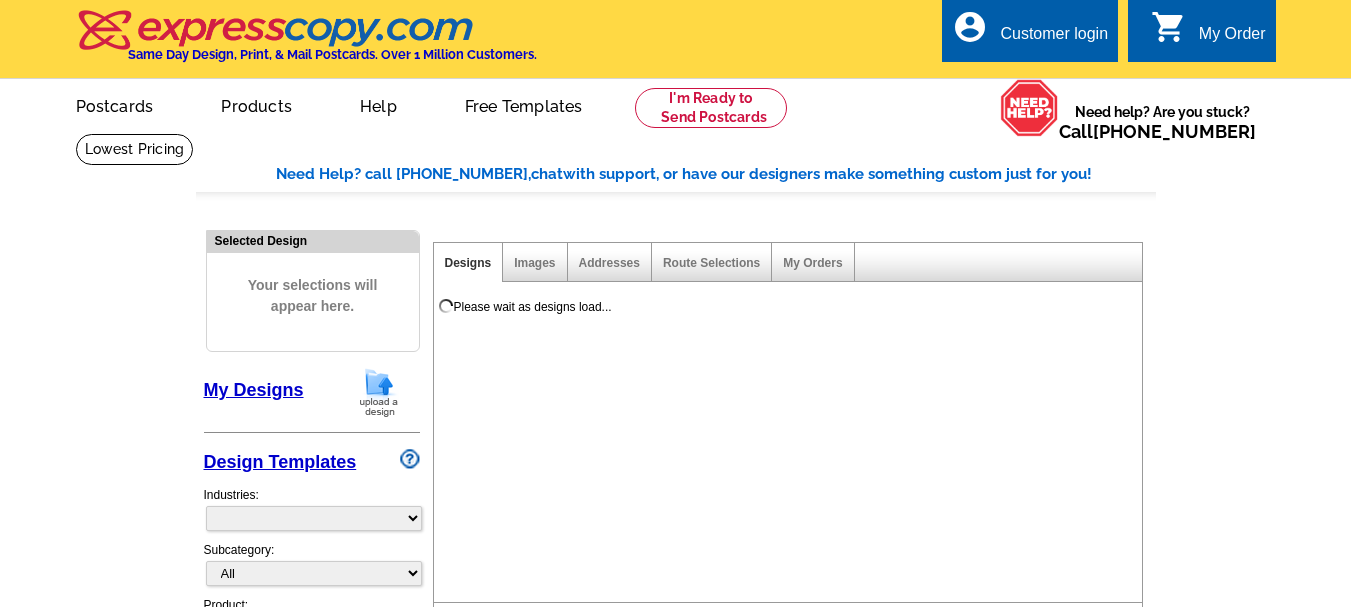 scroll, scrollTop: 0, scrollLeft: 0, axis: both 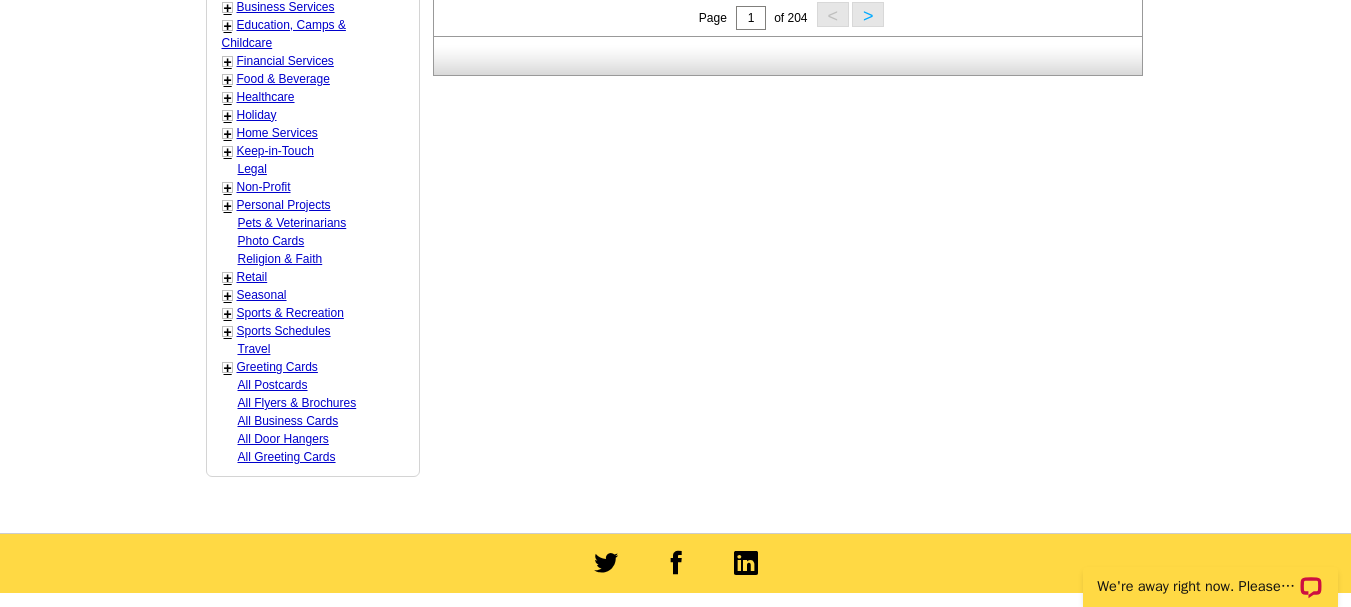 drag, startPoint x: 1364, startPoint y: 112, endPoint x: 1323, endPoint y: 415, distance: 305.76135 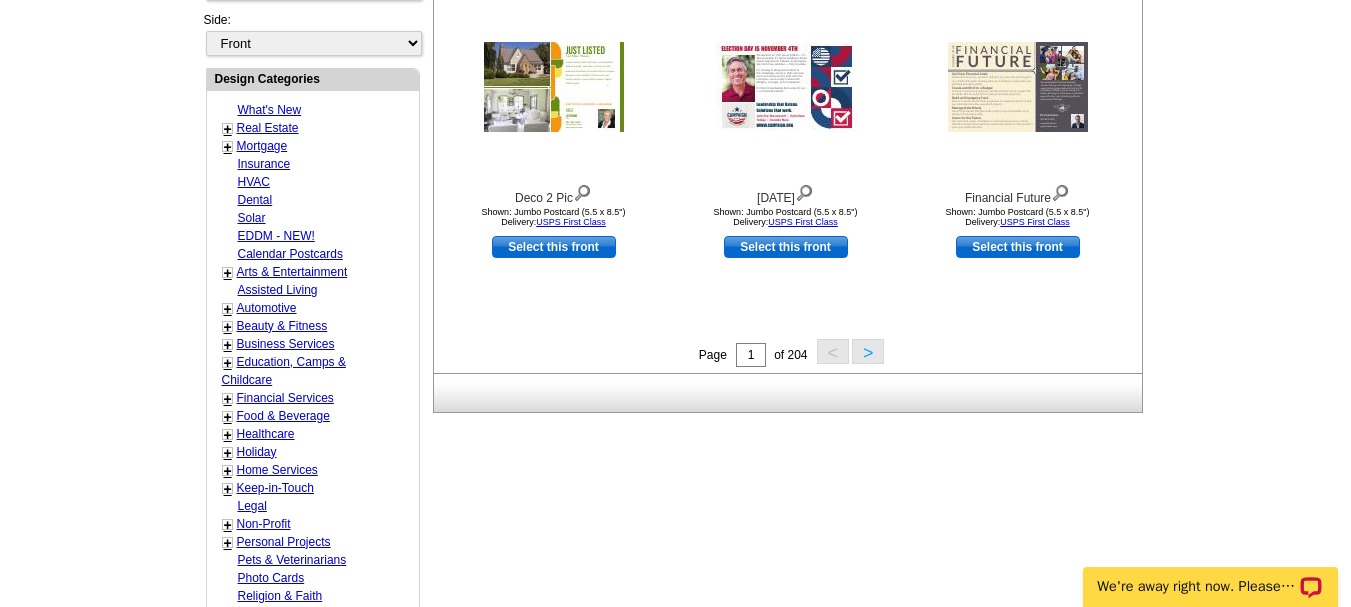 scroll, scrollTop: 753, scrollLeft: 0, axis: vertical 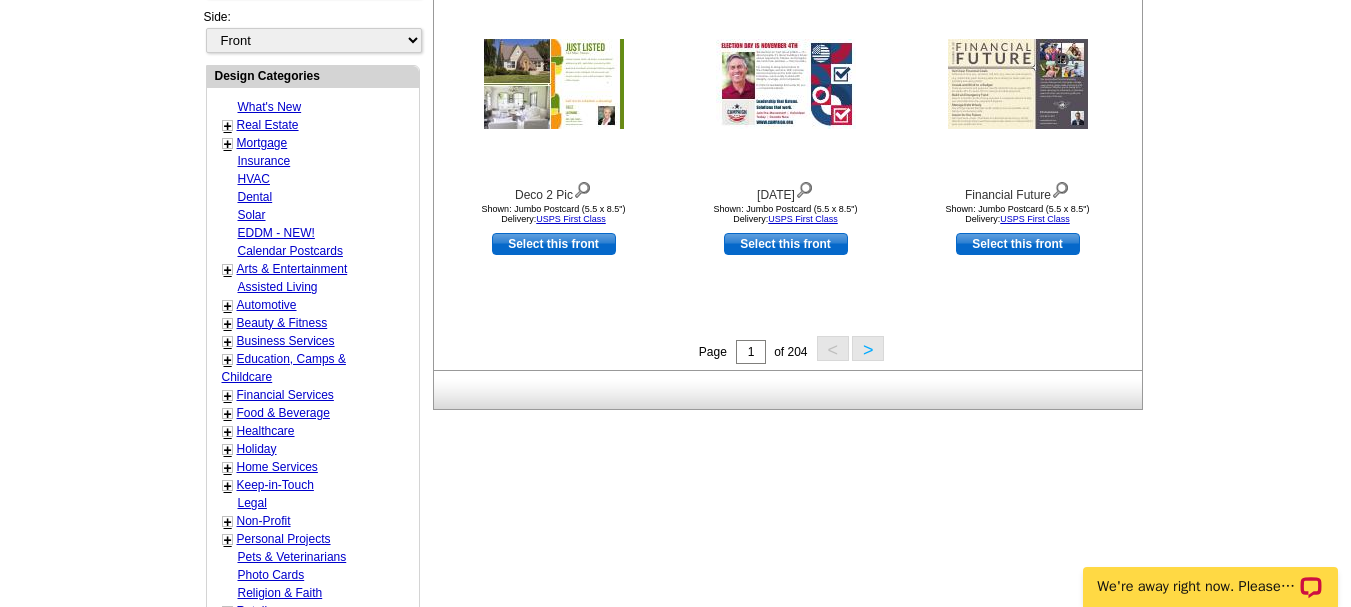 click on "+" at bounding box center (228, 126) 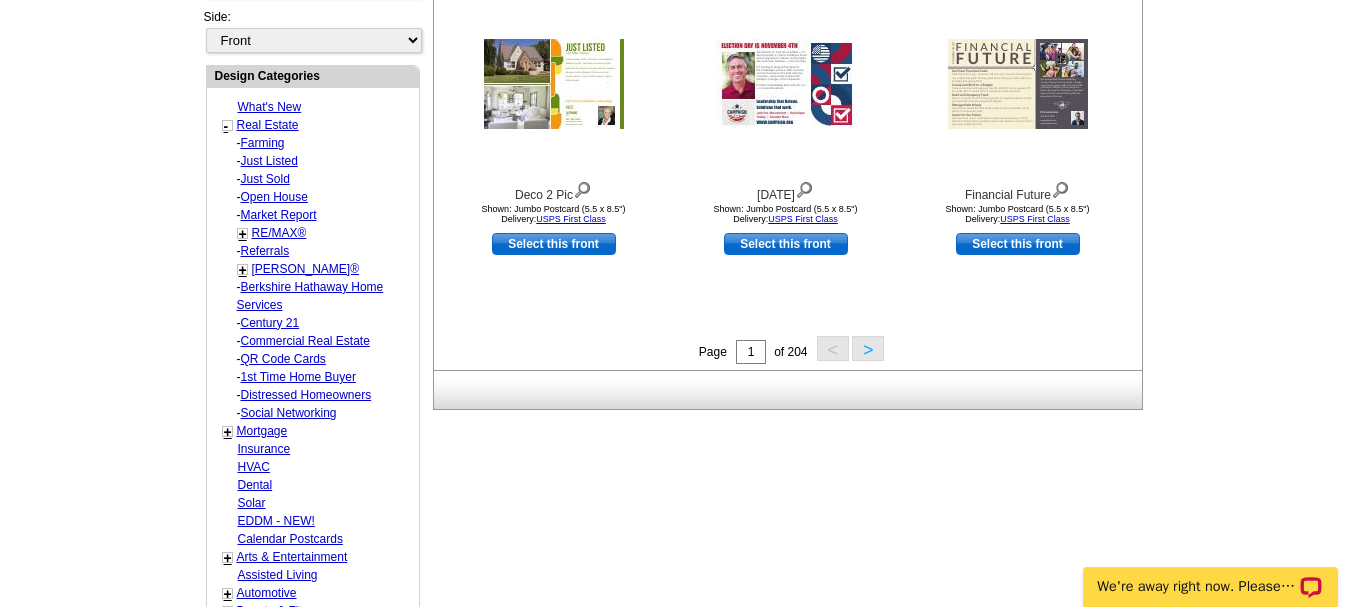 click on "Just Sold" at bounding box center (263, 143) 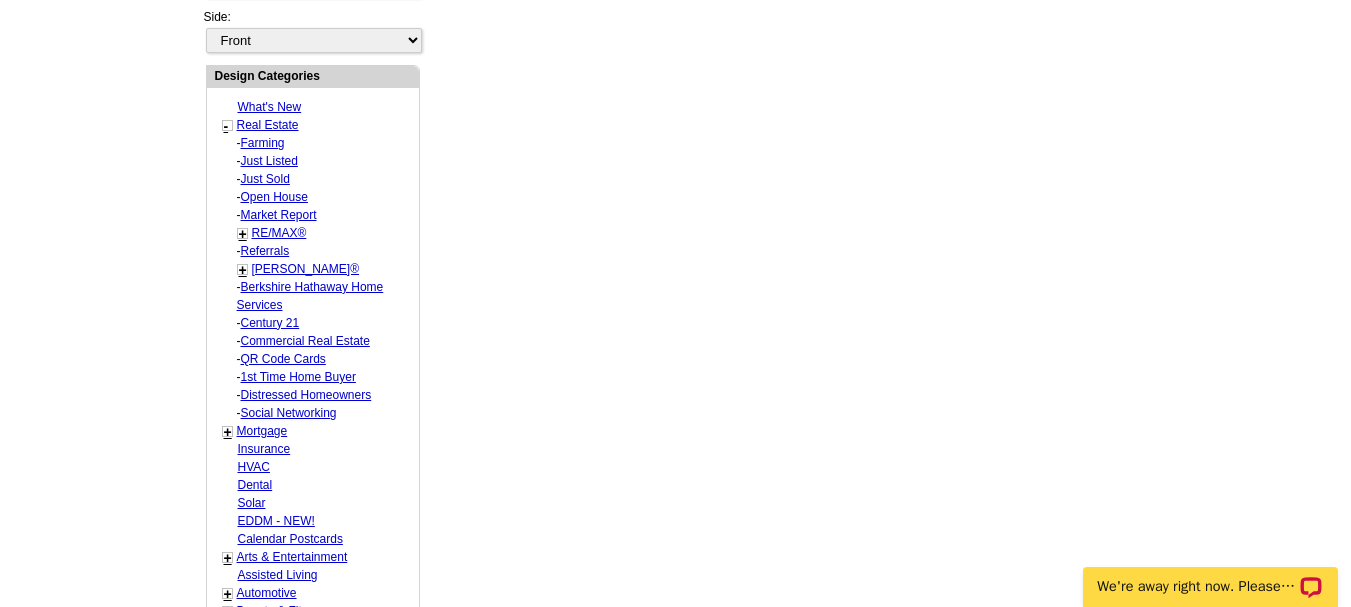 select on "789" 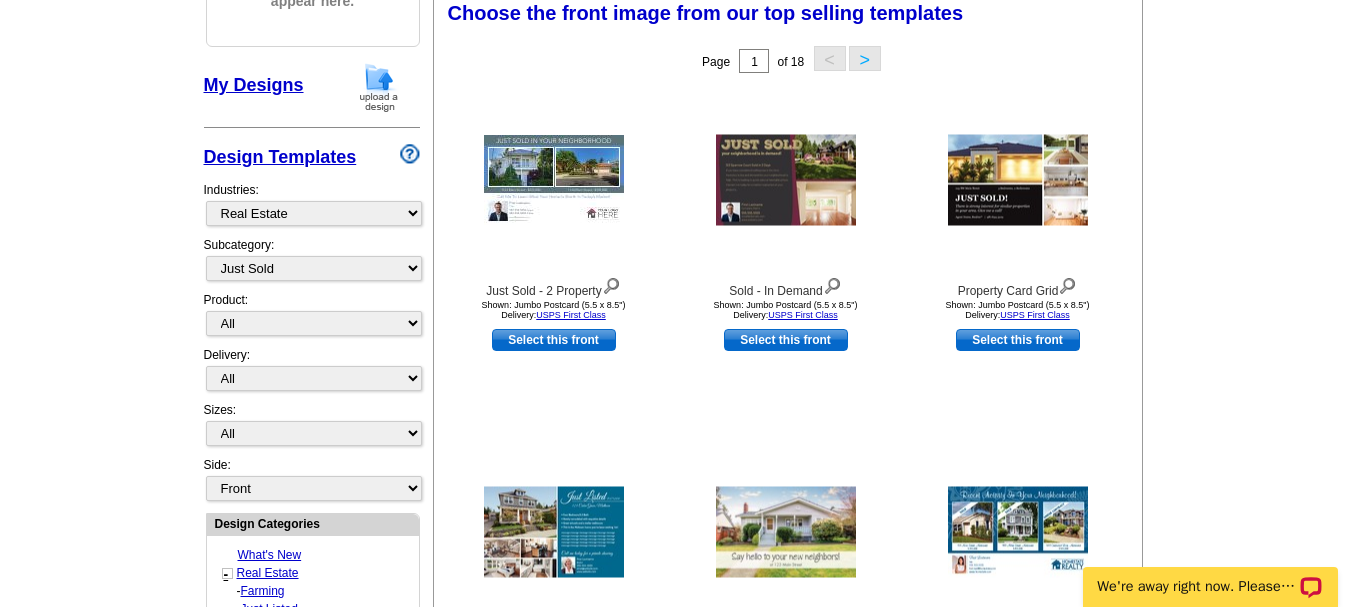 scroll, scrollTop: 296, scrollLeft: 0, axis: vertical 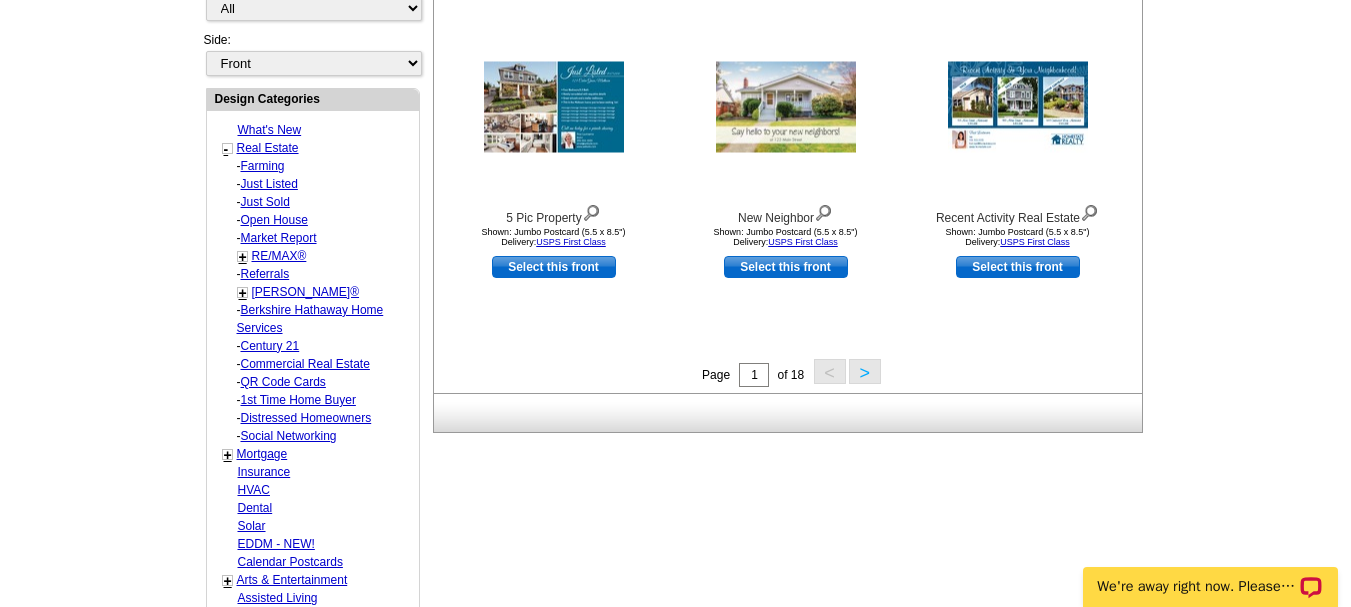 click on ">" at bounding box center [865, 371] 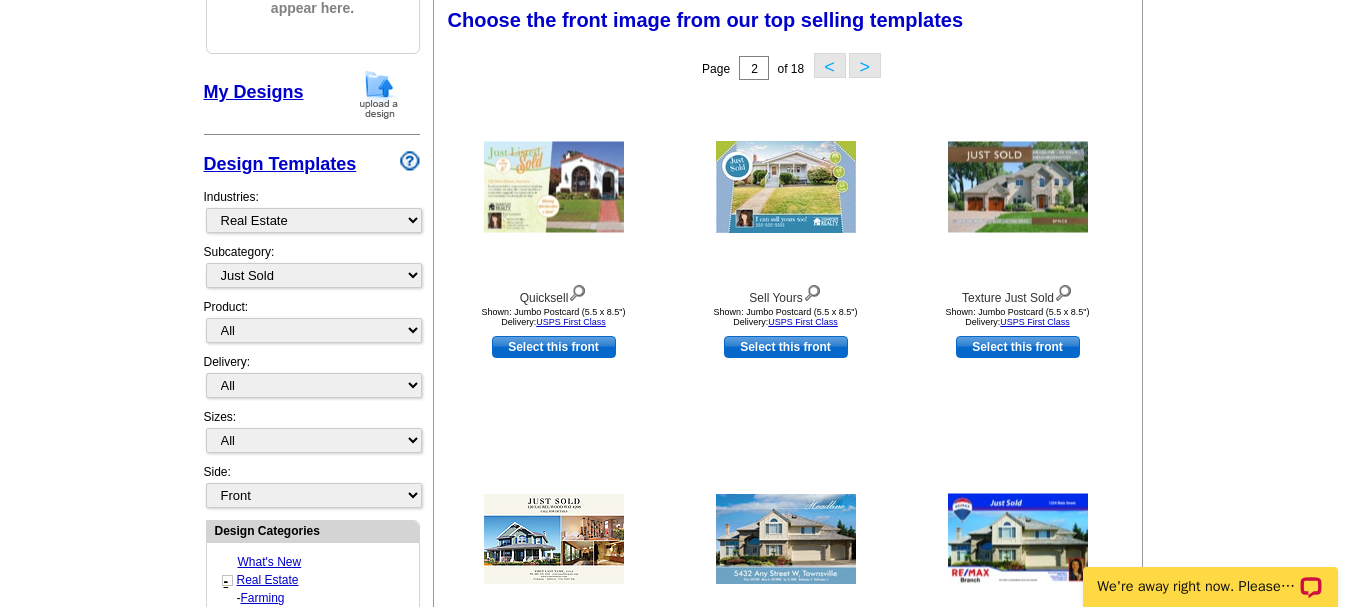scroll, scrollTop: 296, scrollLeft: 0, axis: vertical 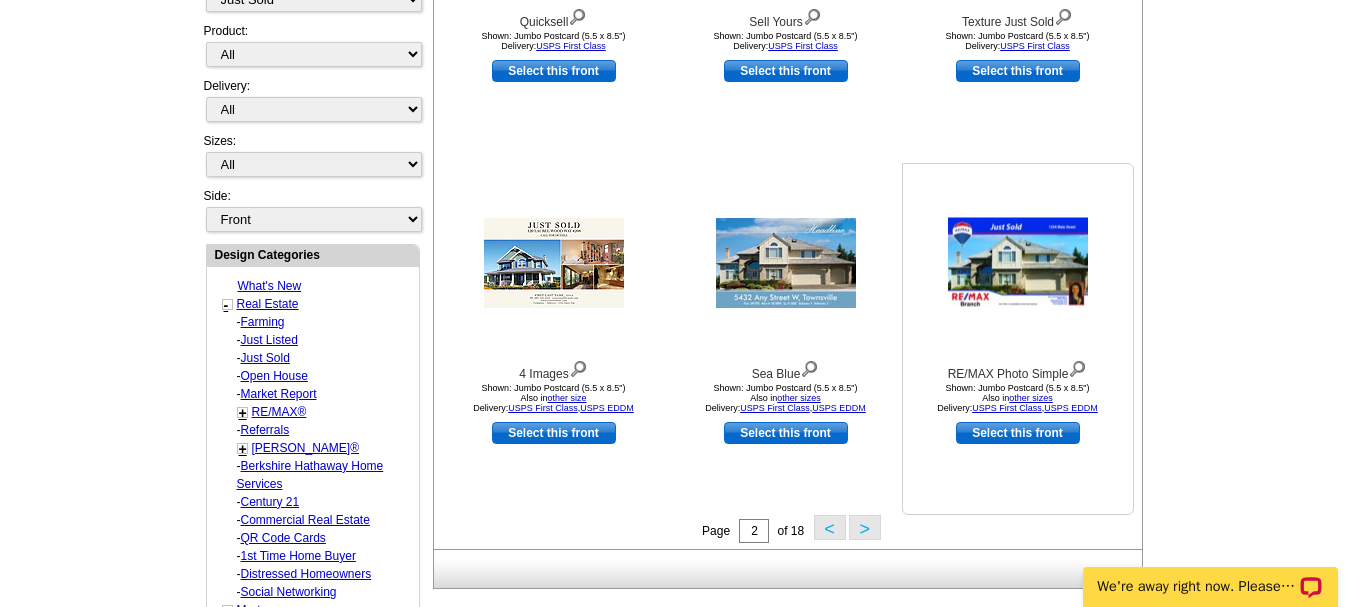click at bounding box center (1018, 263) 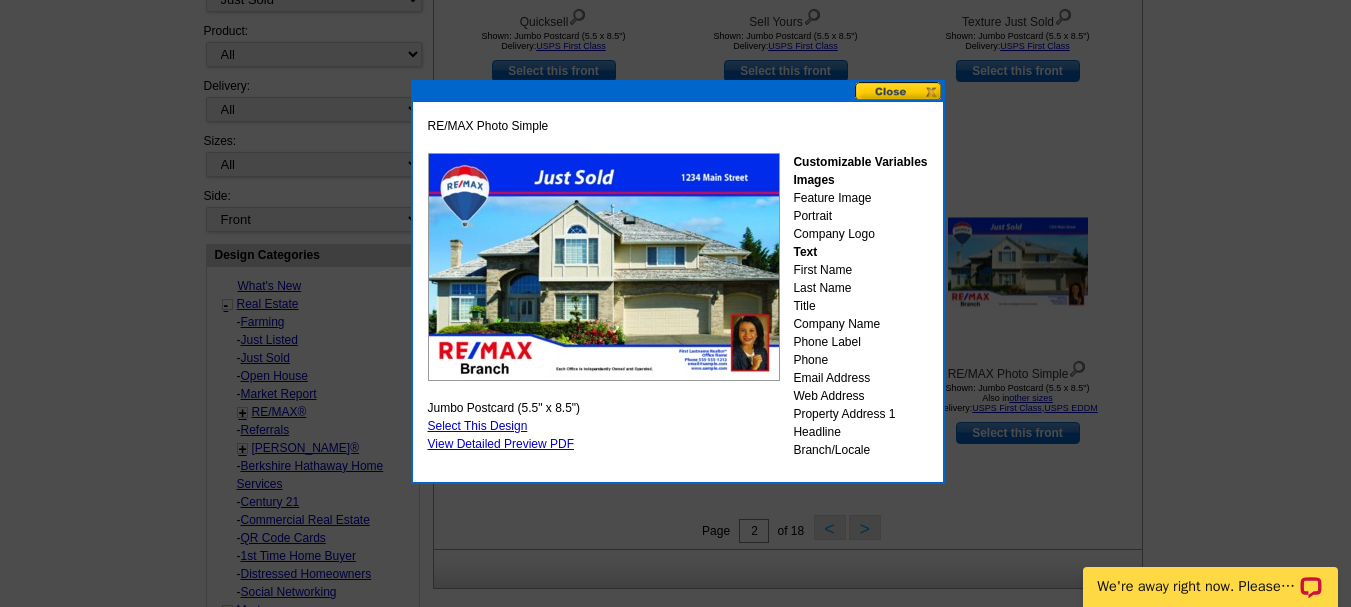 click on "Select This Design" at bounding box center [478, 426] 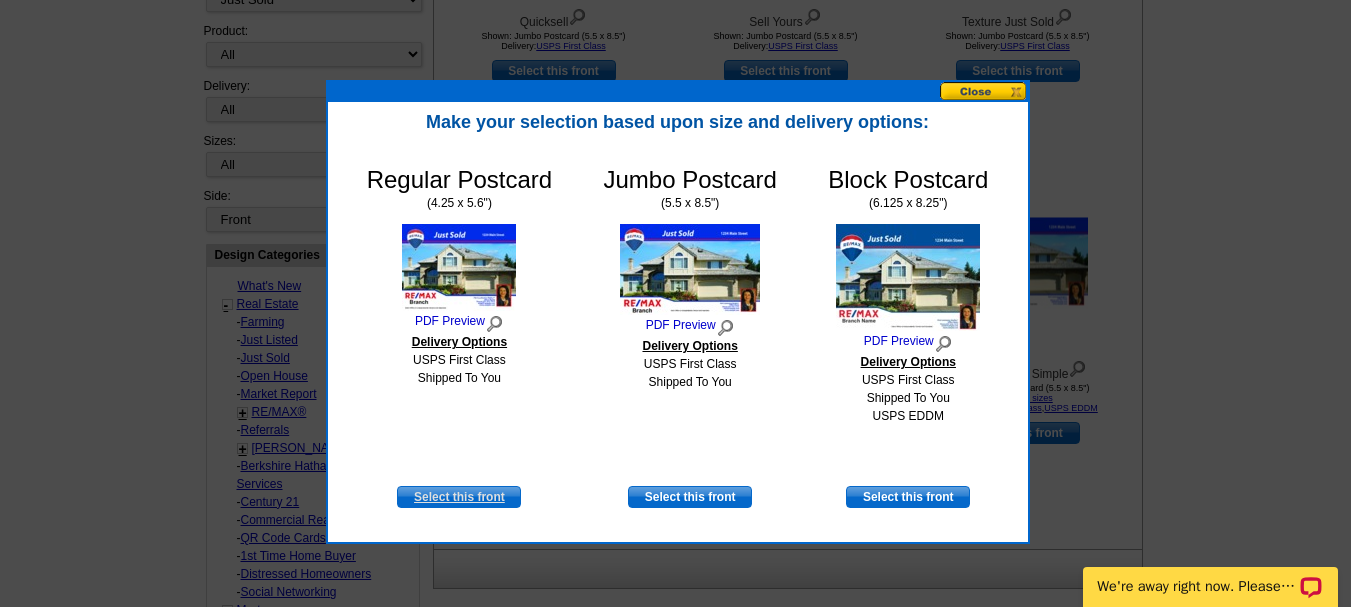 click on "Select this front" at bounding box center [459, 497] 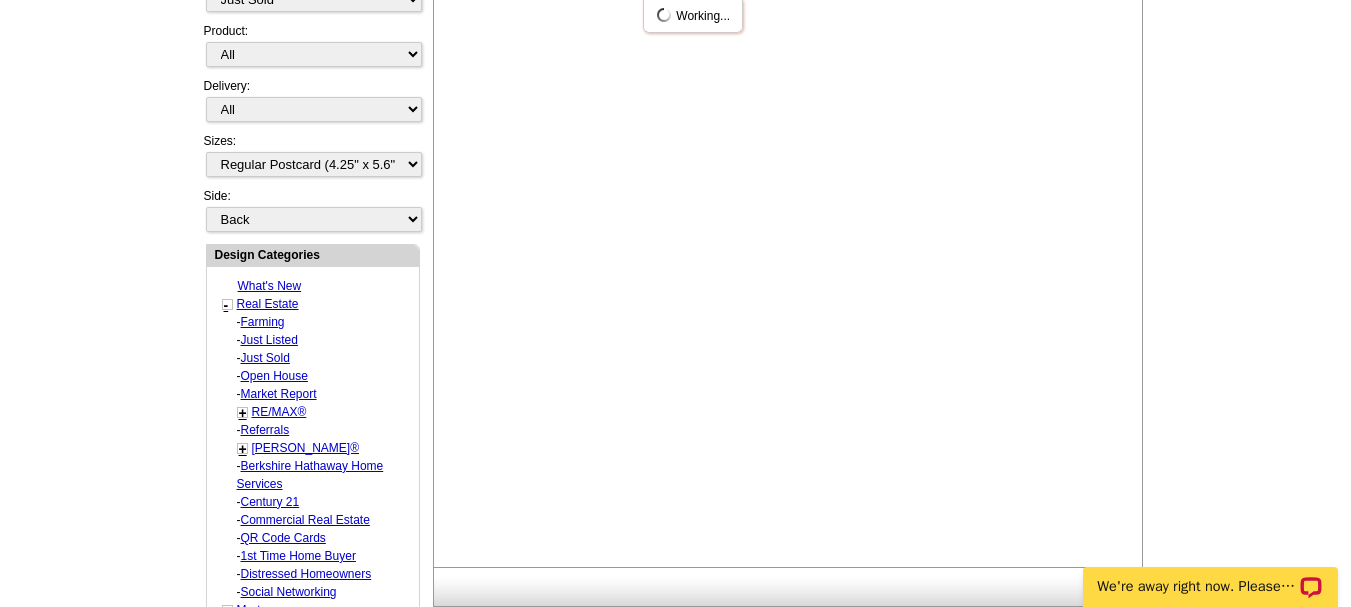 scroll, scrollTop: 0, scrollLeft: 0, axis: both 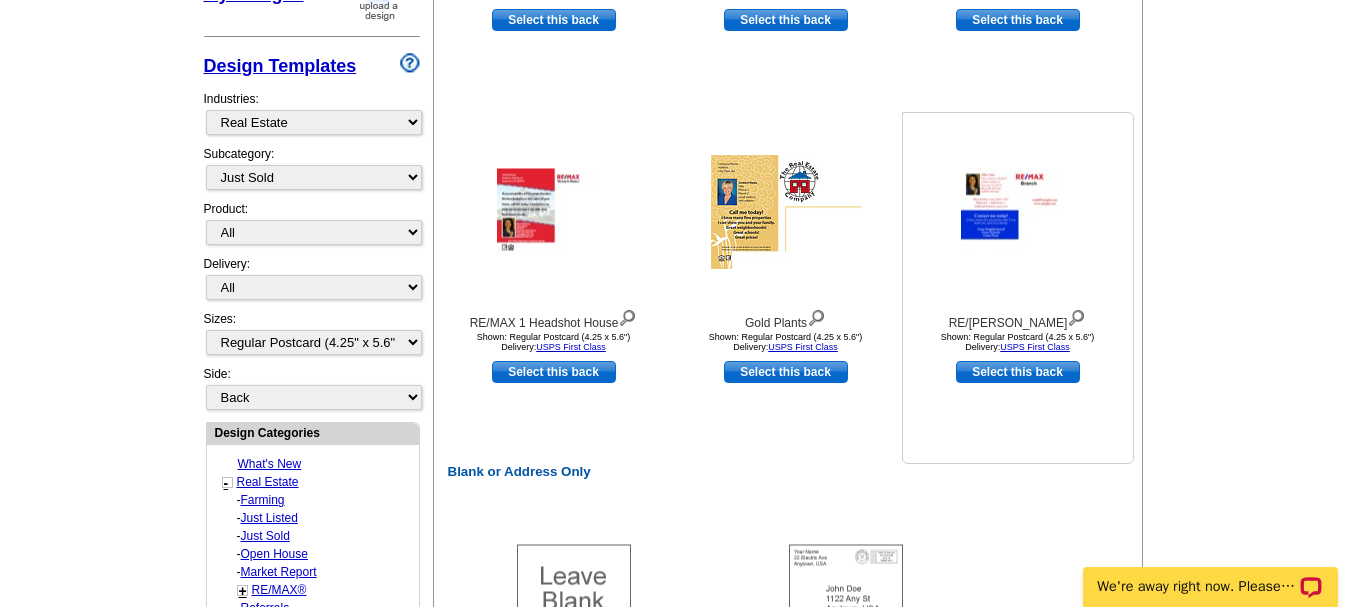 click on "Select this back" at bounding box center (1018, 372) 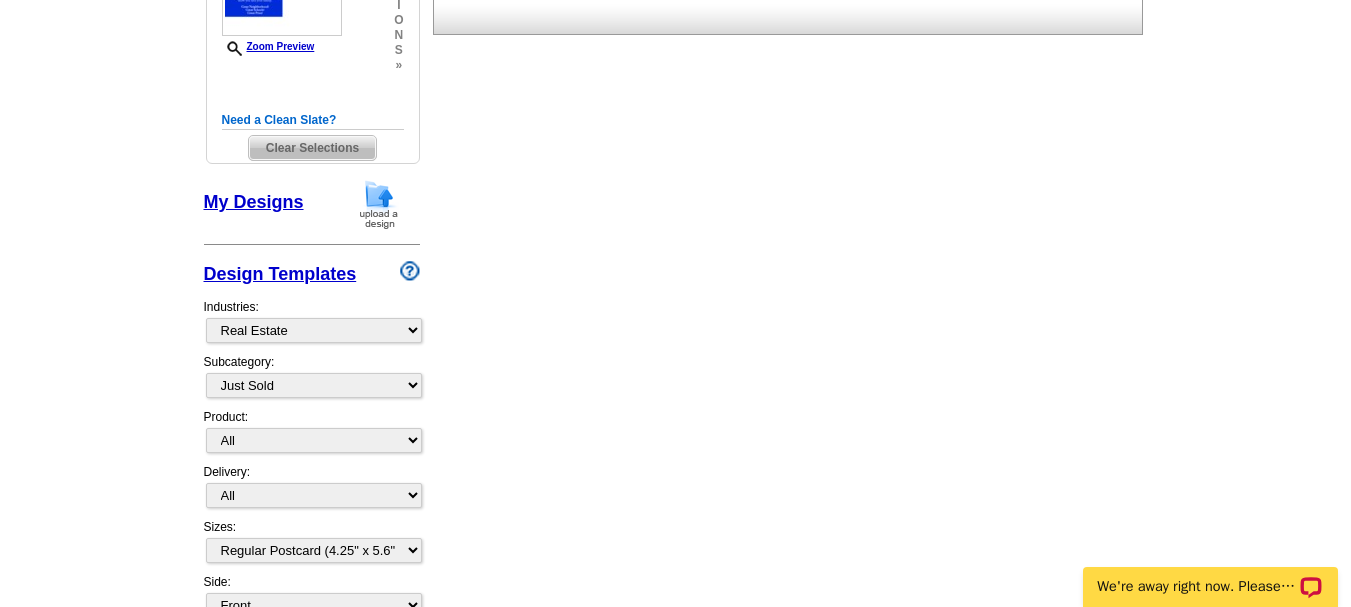 scroll, scrollTop: 833, scrollLeft: 0, axis: vertical 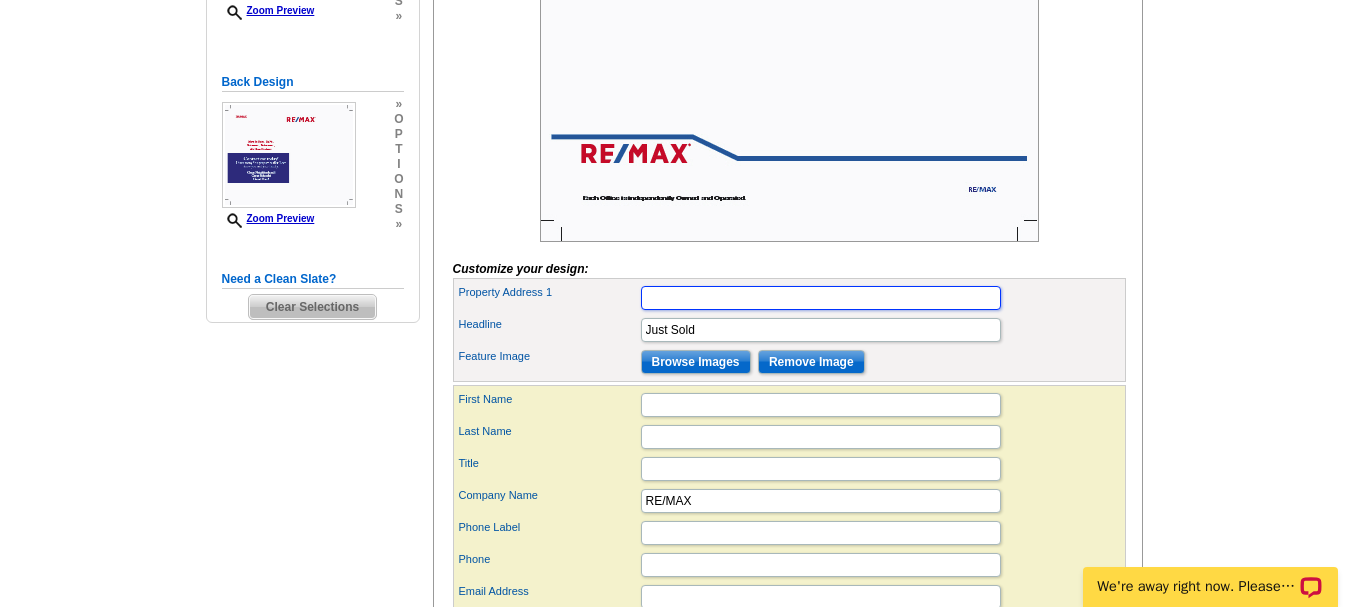 click on "Property Address 1" at bounding box center (821, 298) 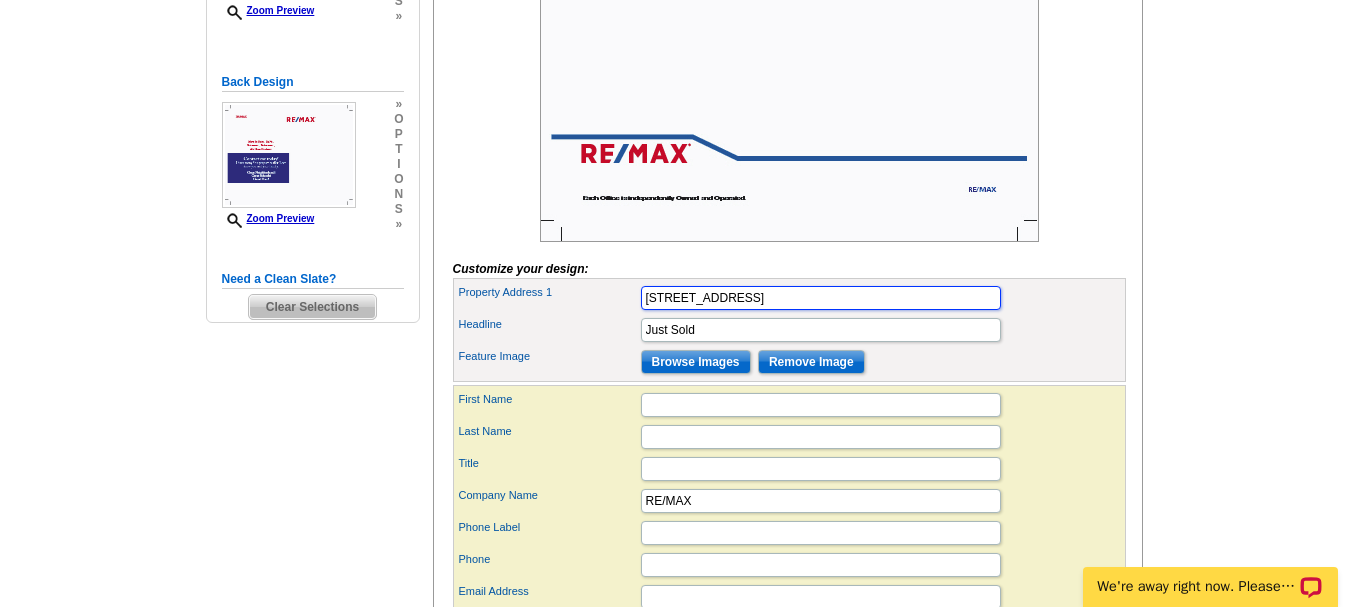 type on "23 Oak Grove Road, Brookfield CT 06804" 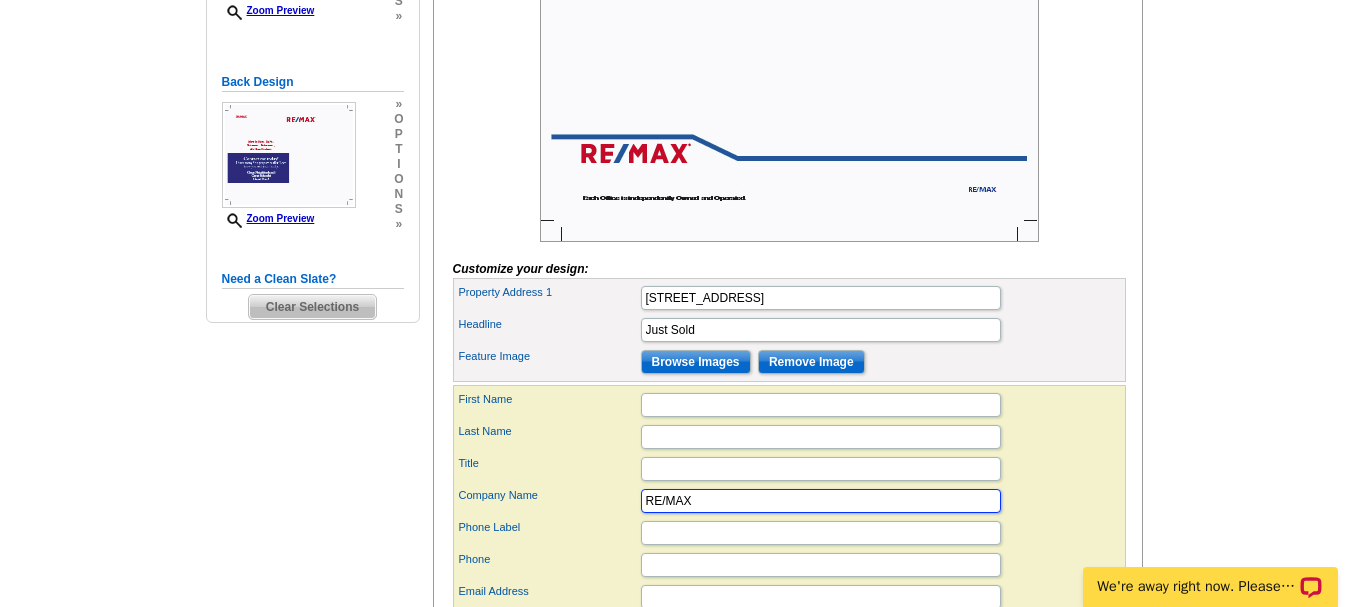 click on "RE/MAX" at bounding box center (821, 501) 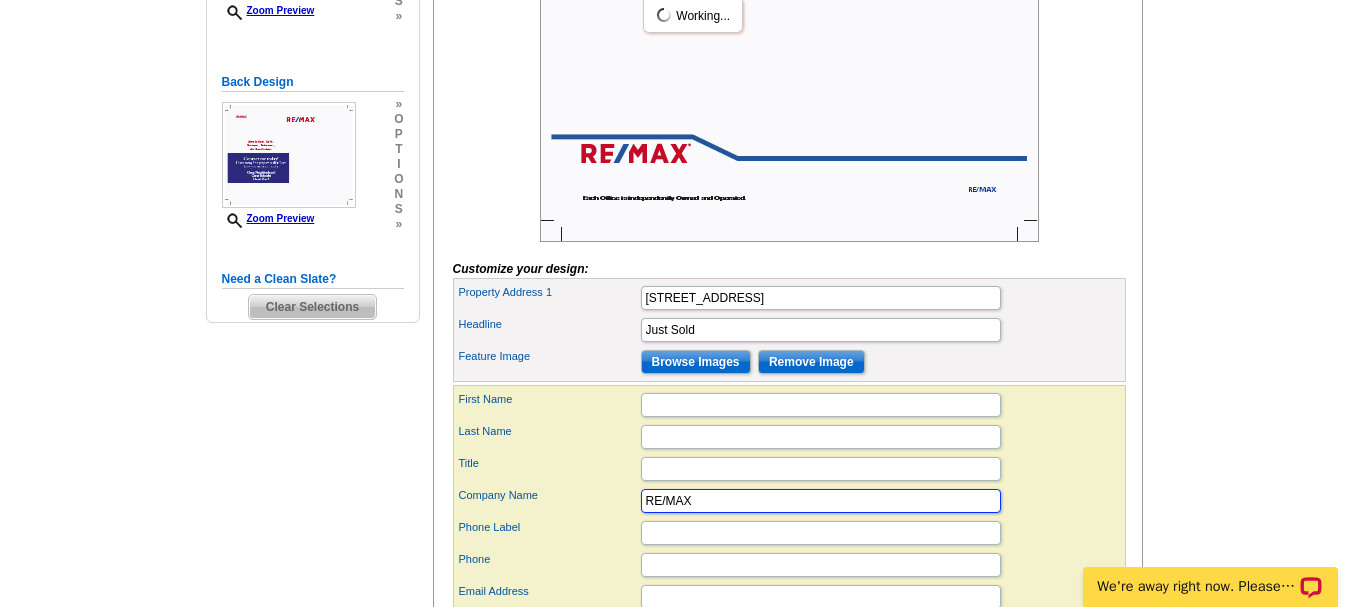 scroll, scrollTop: 0, scrollLeft: 0, axis: both 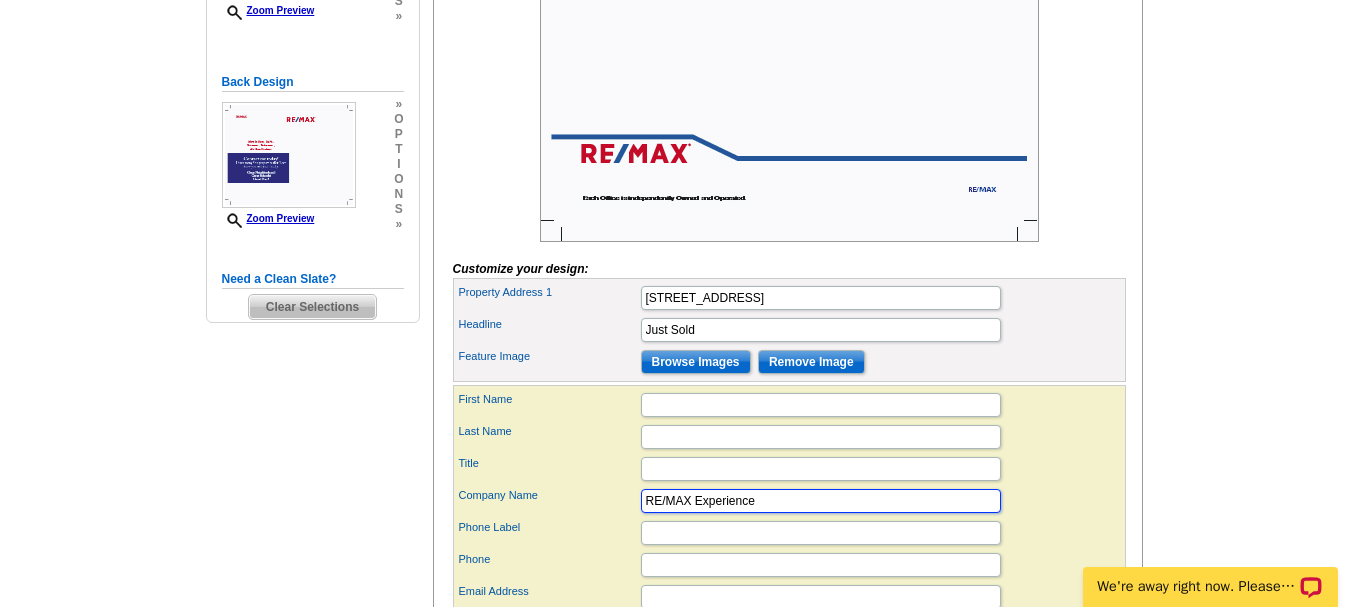 type on "RE/MAX Experience" 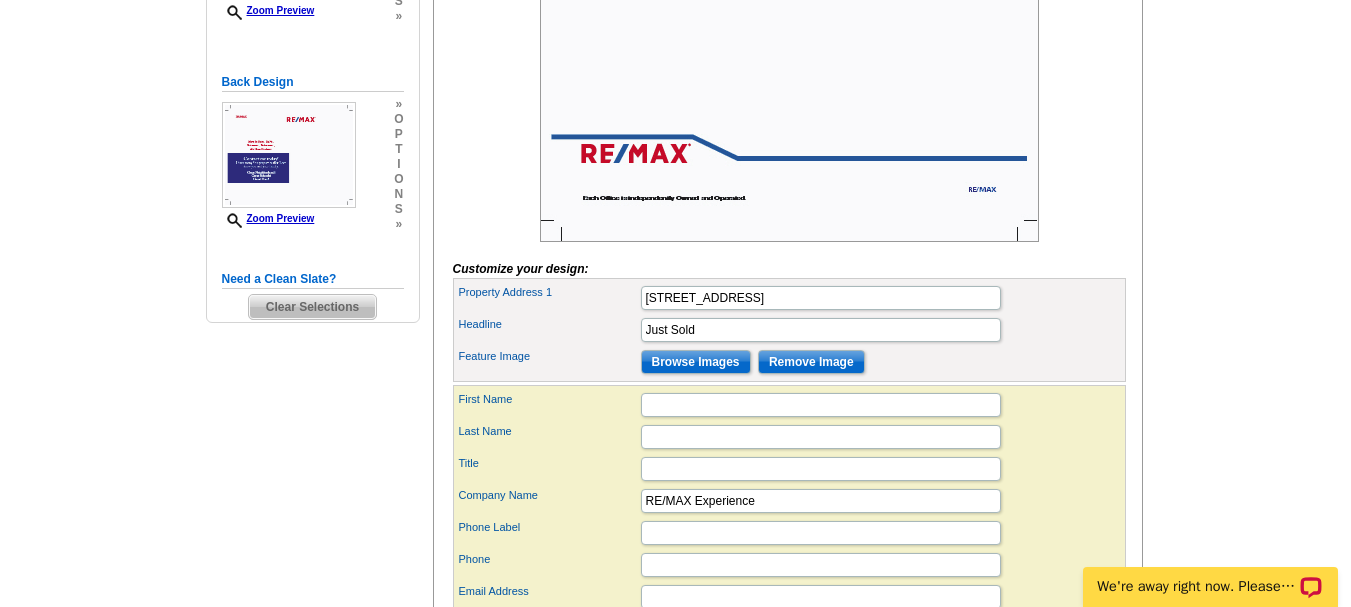 click on "Need Help? call 800-260-5887,  chat  with support, or have our designers make something custom just for you!
Got it, no need for the selection guide next time.
Show Results
Selected Design
Regular Postcard (4.25" x 5.6")
Design Name
RE/MAX Photo Simple
Front Design
Zoom Preview
»
o
p
t
i
o
n
s
»
Save This Design" at bounding box center [675, 274] 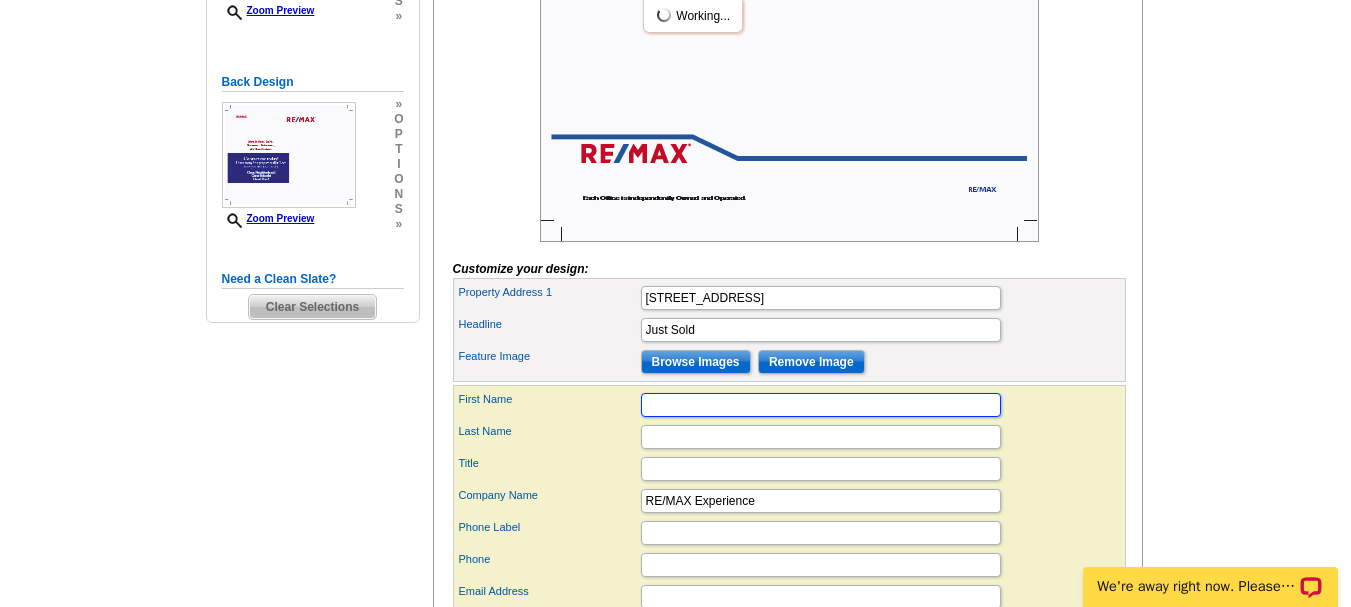 click on "First Name" at bounding box center (821, 405) 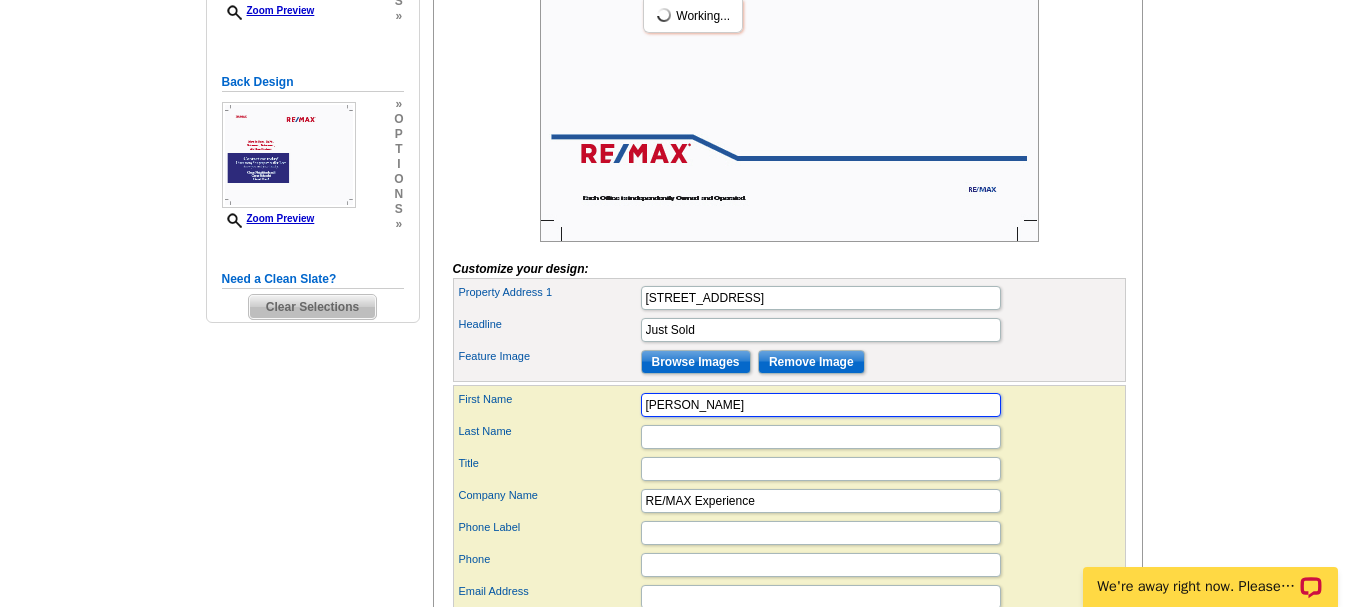 type on "[PERSON_NAME]" 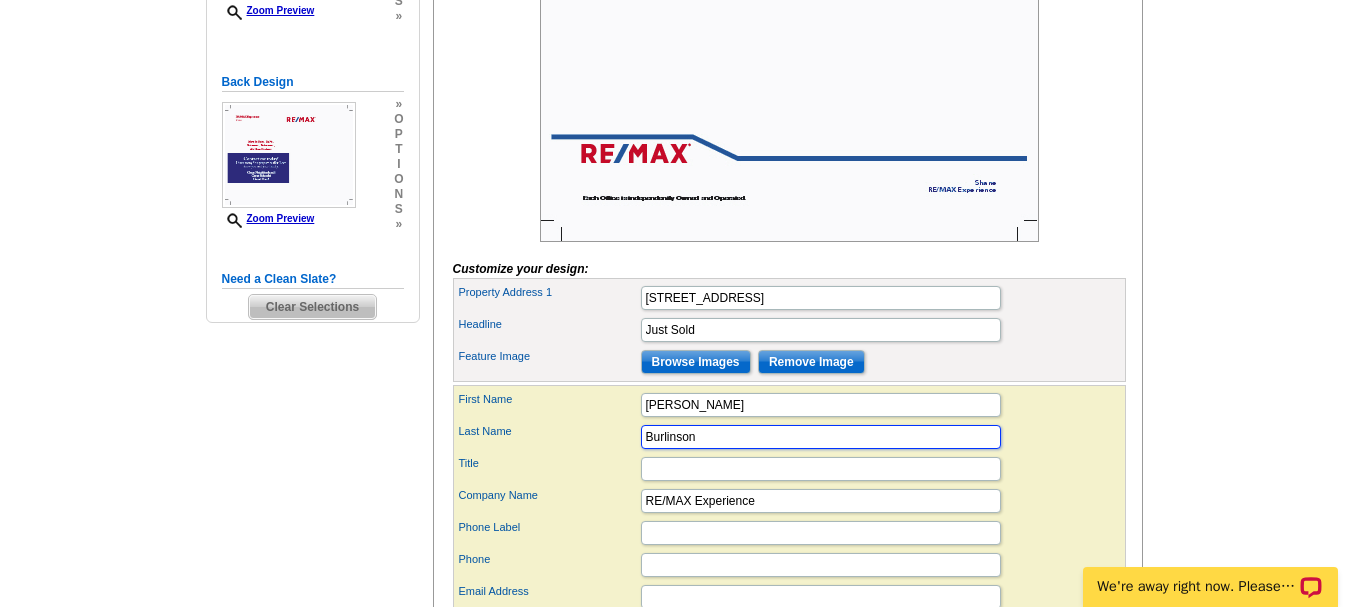 type on "Burlinson" 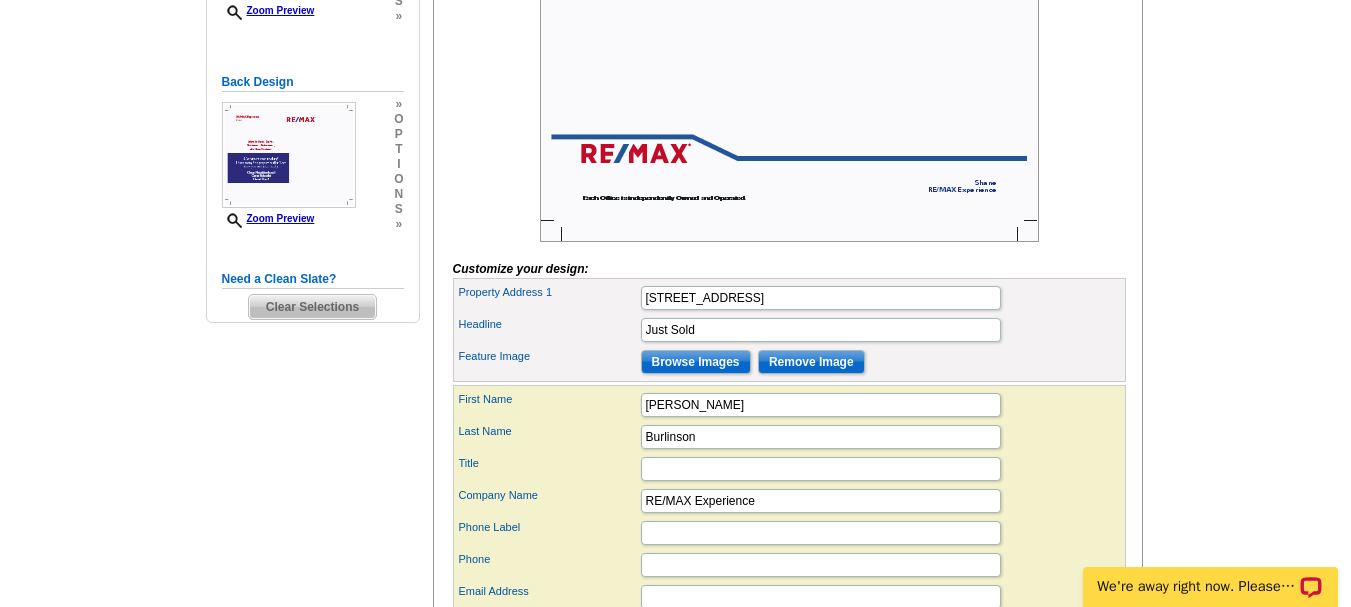 click on "Title" at bounding box center (789, 469) 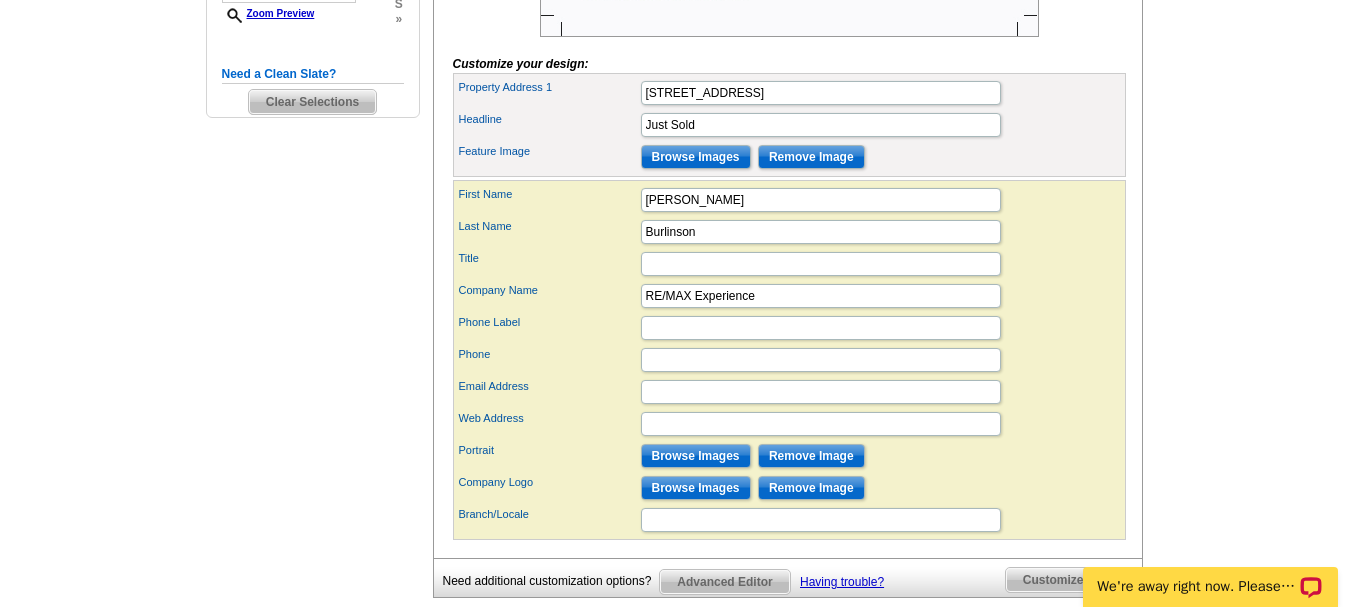 scroll, scrollTop: 703, scrollLeft: 0, axis: vertical 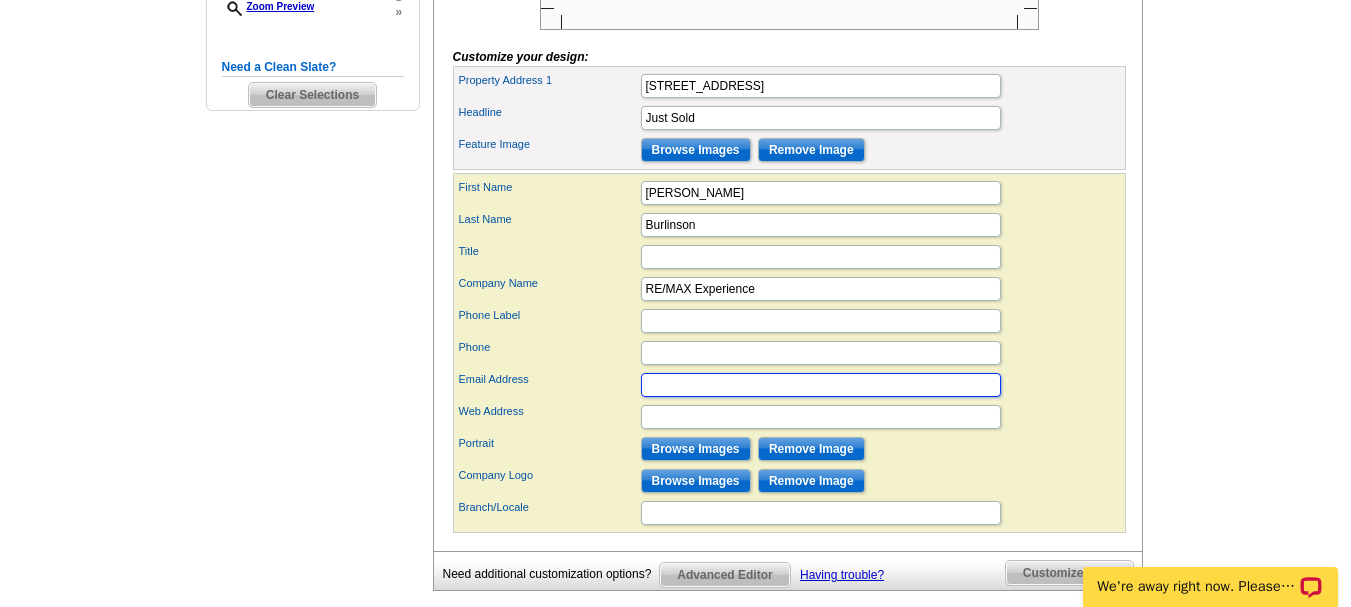click on "Email Address" at bounding box center (821, 385) 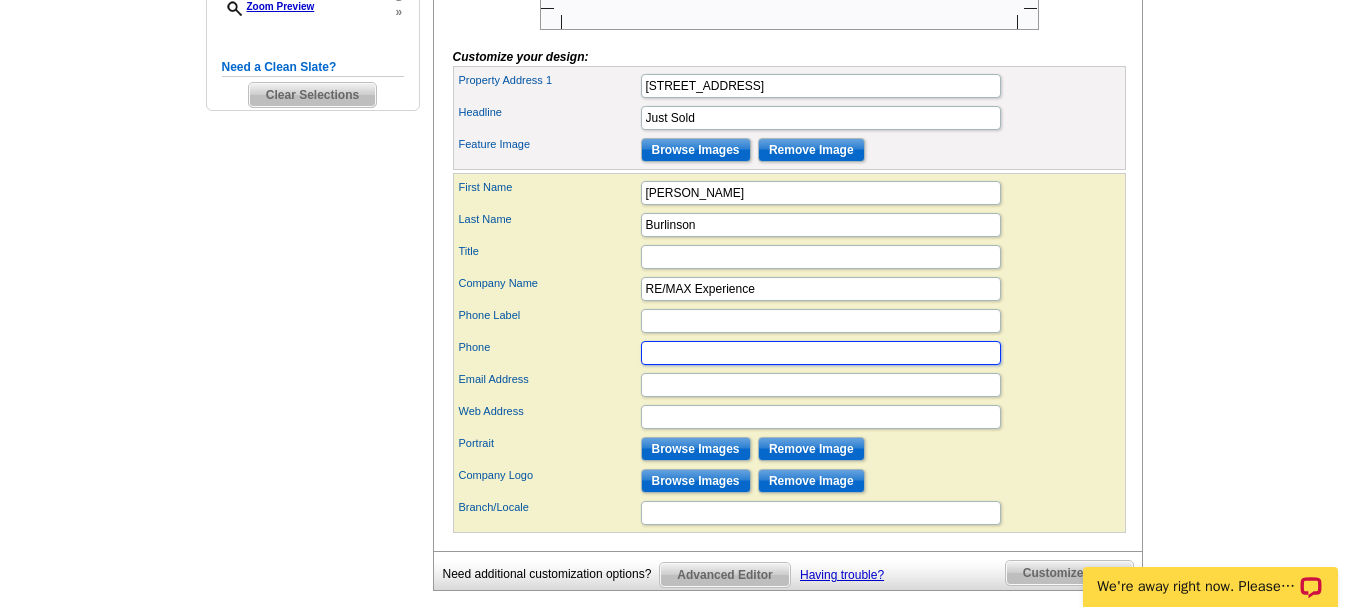 click on "Phone" at bounding box center (821, 353) 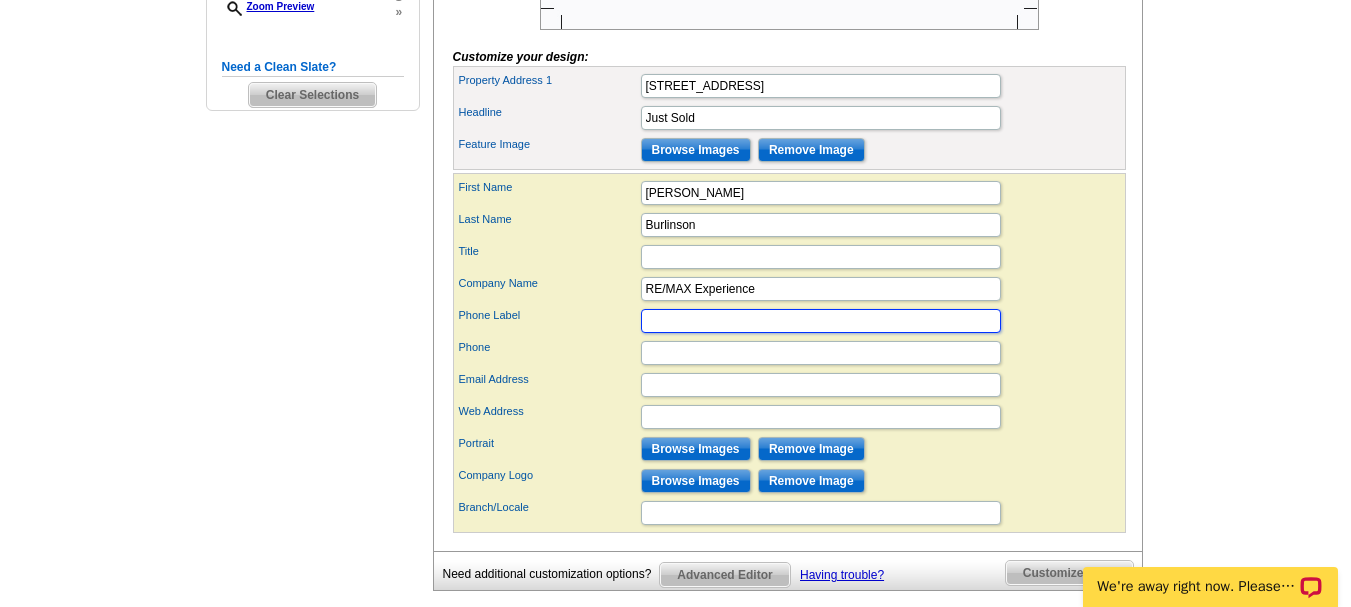 click on "Phone Label" at bounding box center [821, 321] 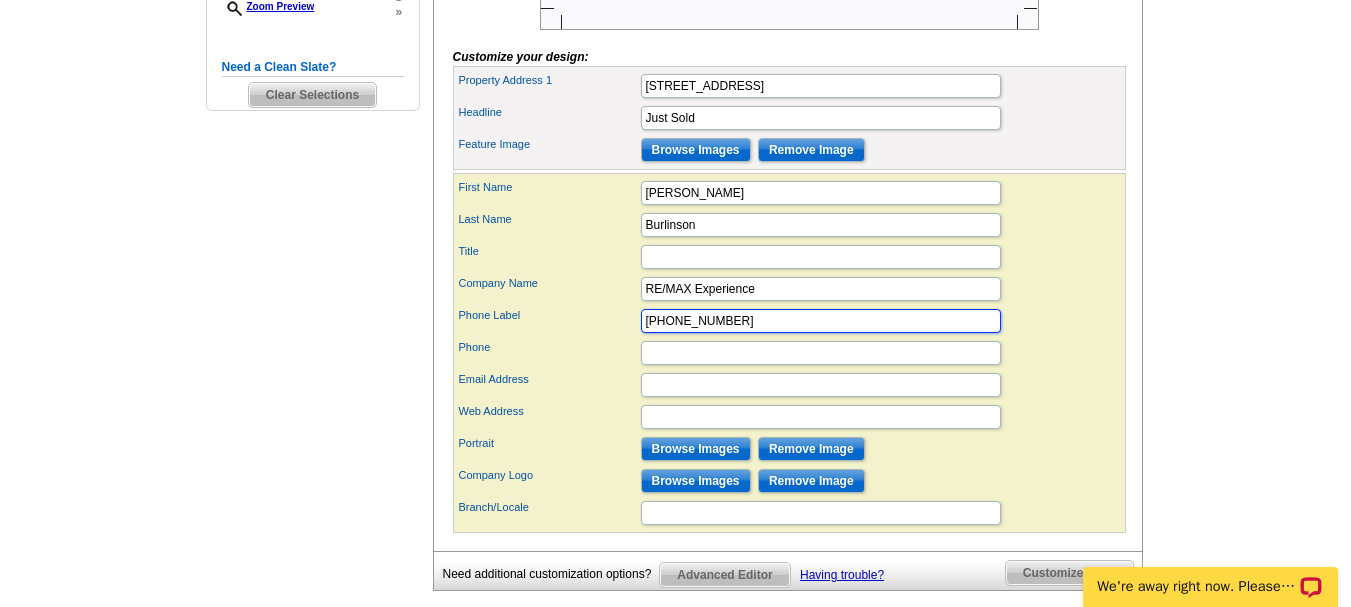 type on "203-775-2200" 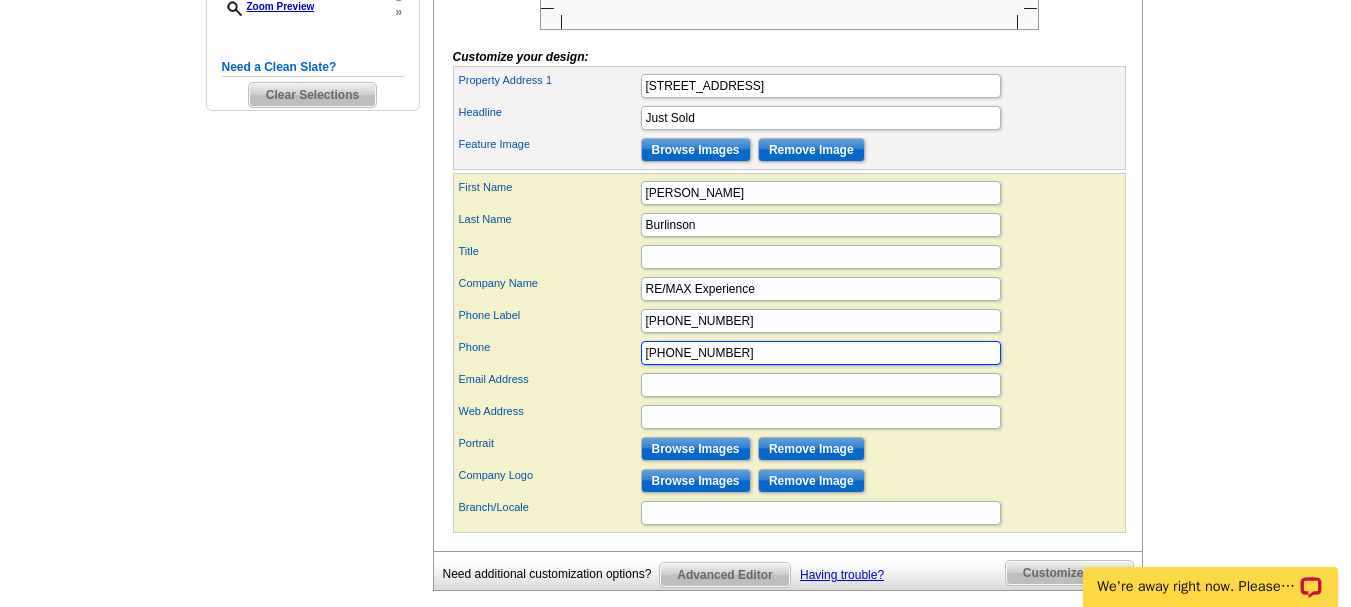 type on "475-289-1182" 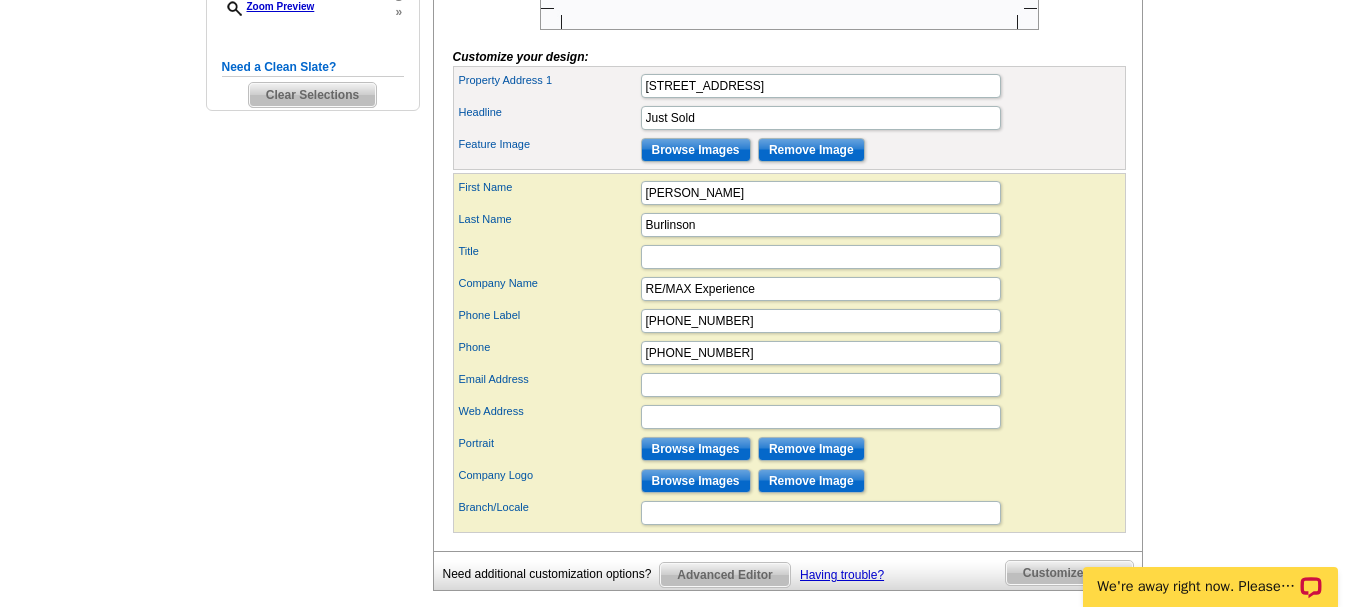 click on "Email Address" at bounding box center (549, 379) 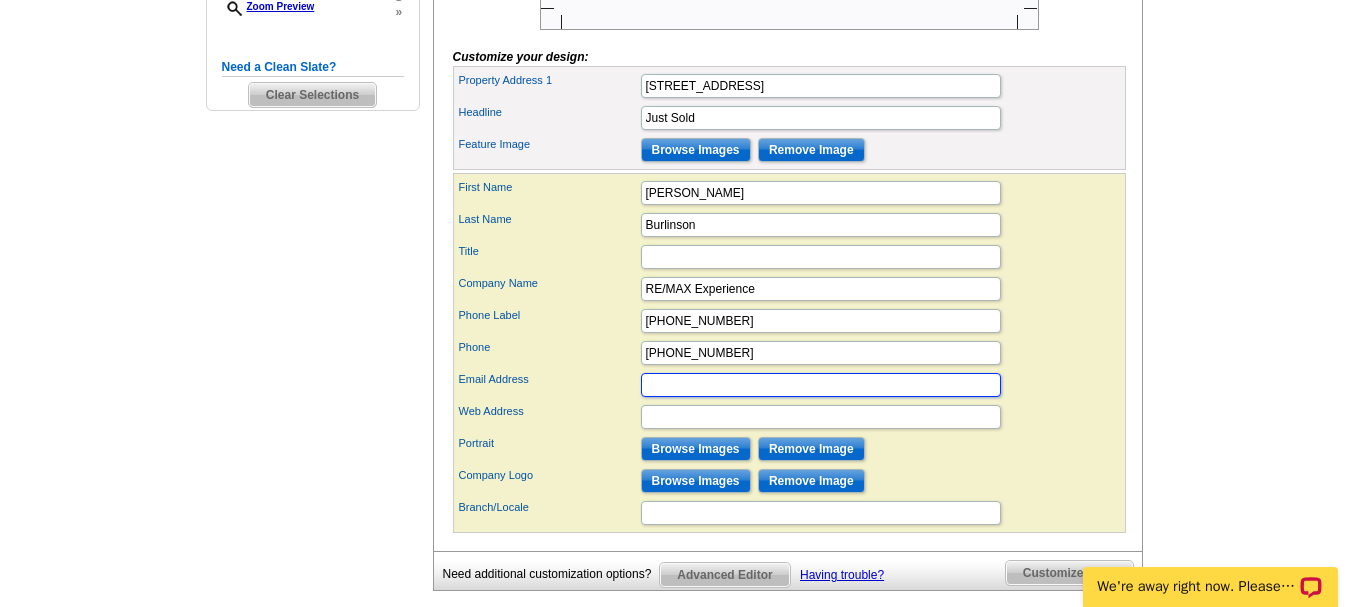 click on "Email Address" at bounding box center [821, 385] 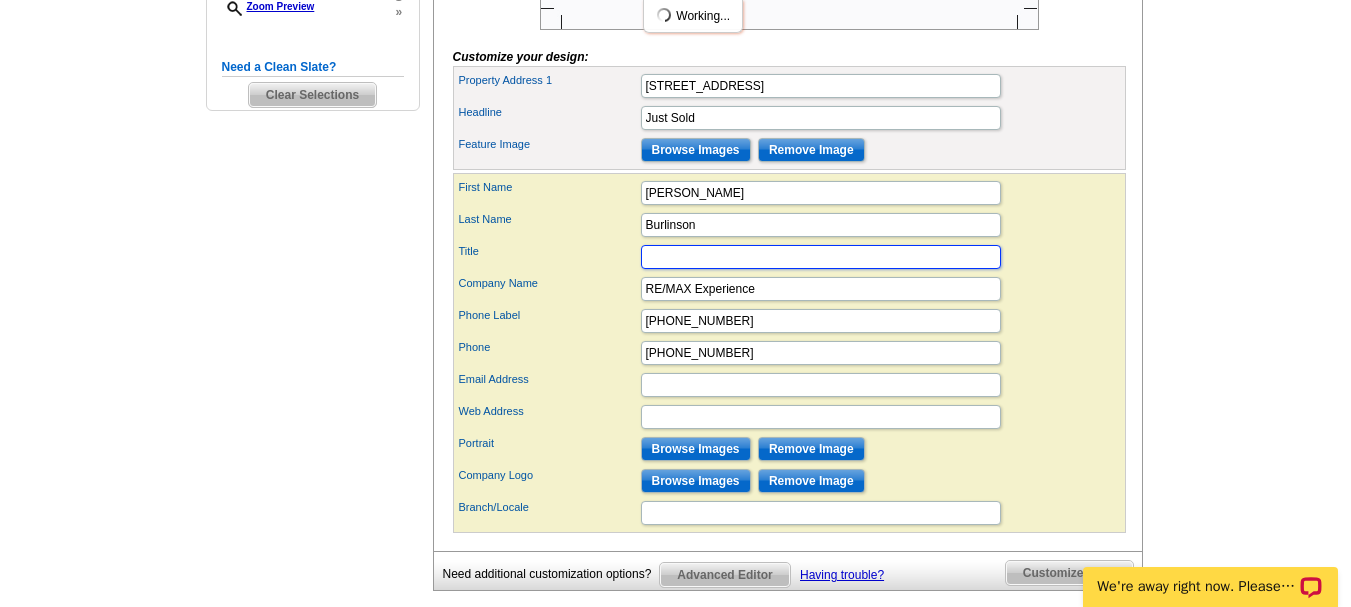 click on "Title" at bounding box center (821, 257) 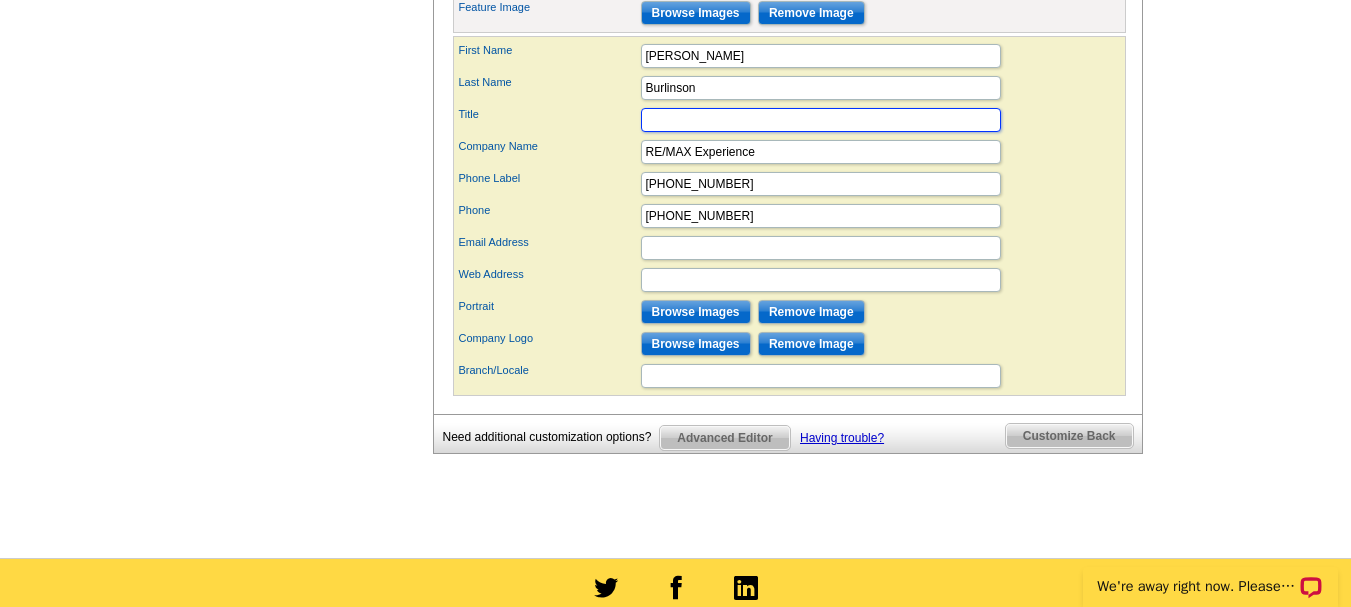 scroll, scrollTop: 866, scrollLeft: 0, axis: vertical 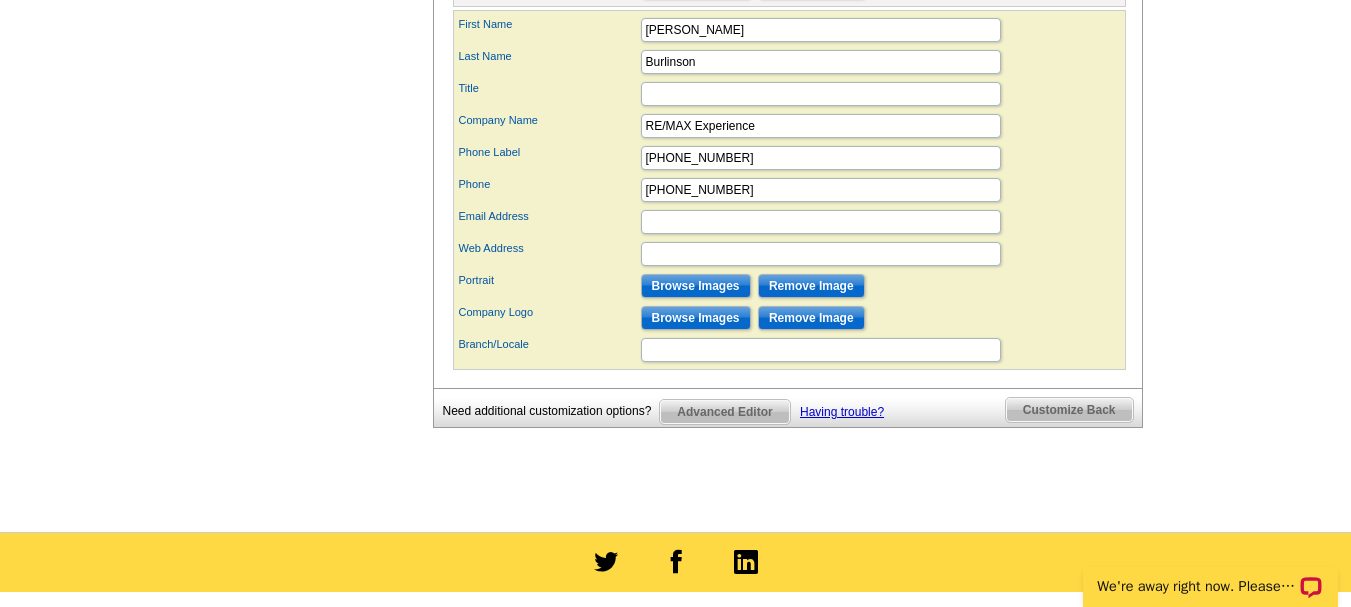 click on "Branch/Locale" at bounding box center [789, 350] 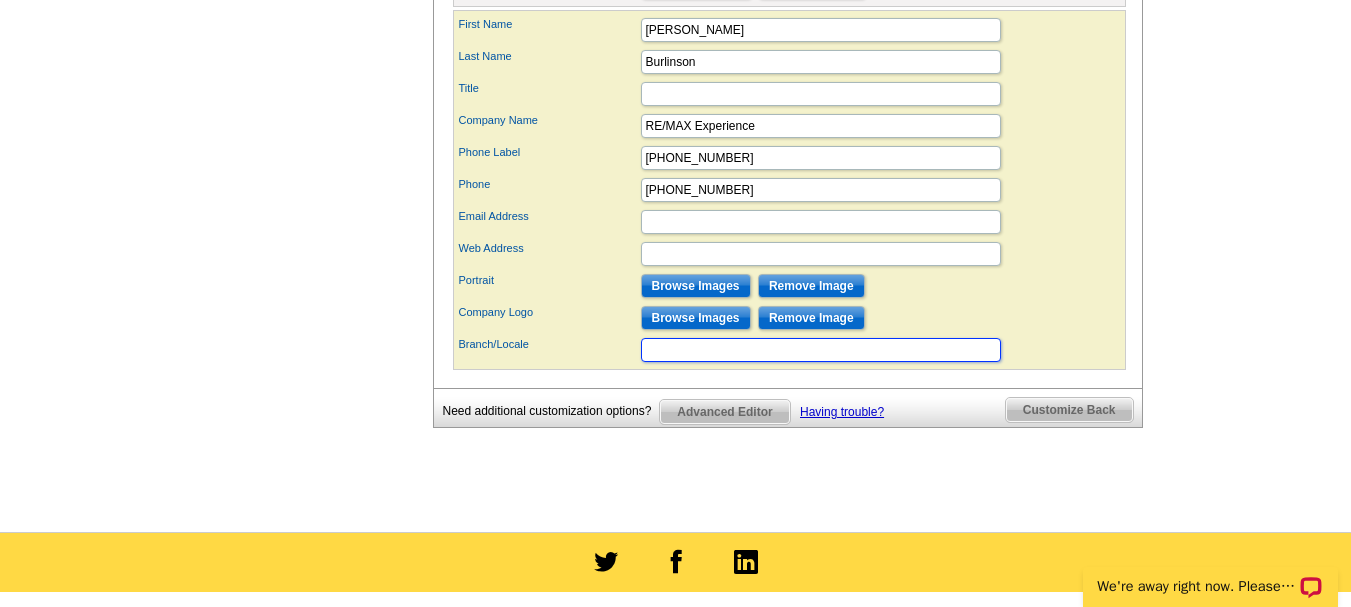 click on "Branch/Locale" at bounding box center [821, 350] 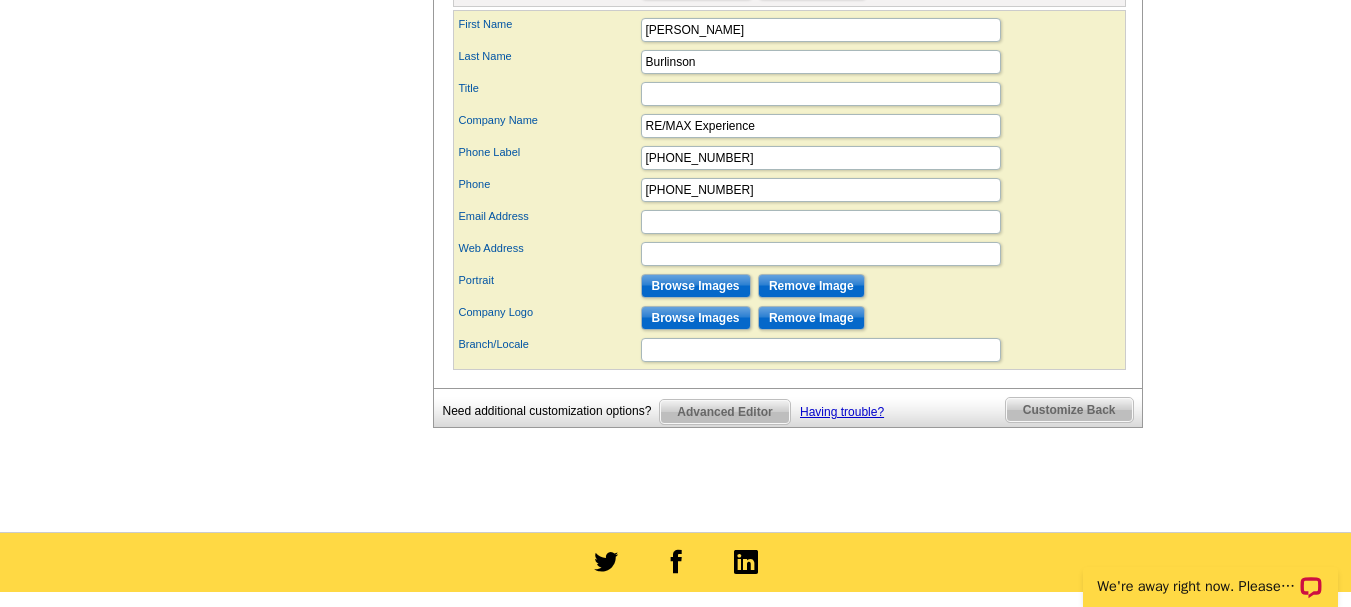 click on "Branch/Locale" at bounding box center [549, 344] 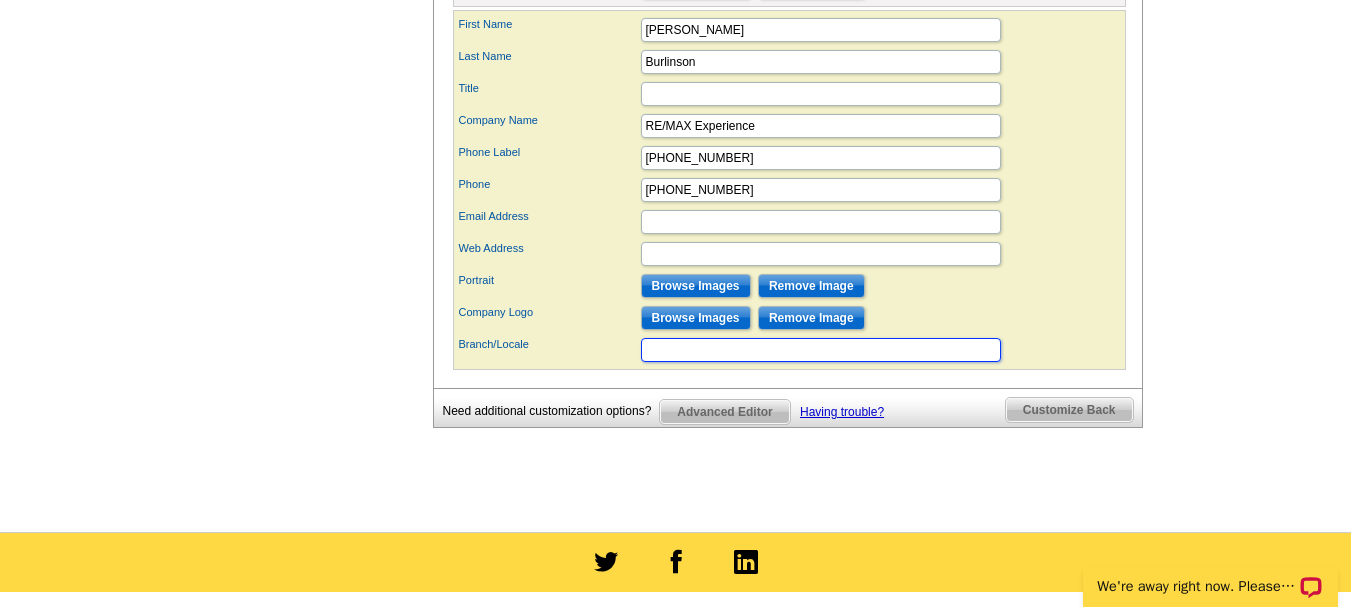 click on "Branch/Locale" at bounding box center (821, 350) 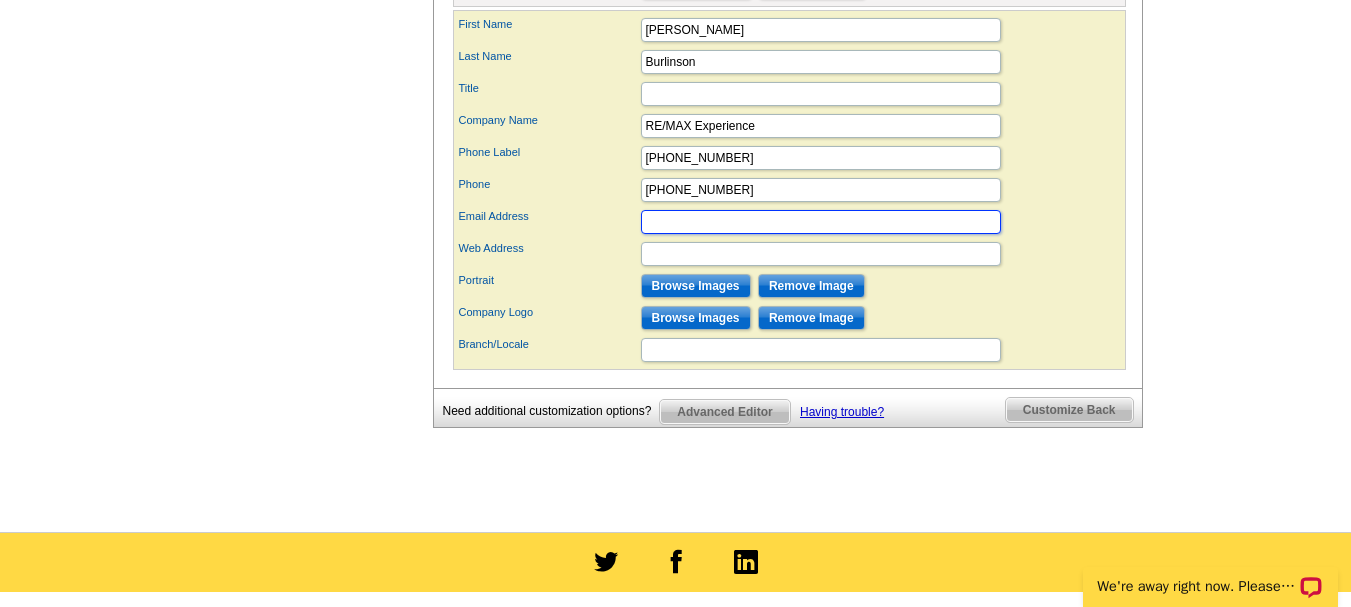 click on "Email Address" at bounding box center (821, 222) 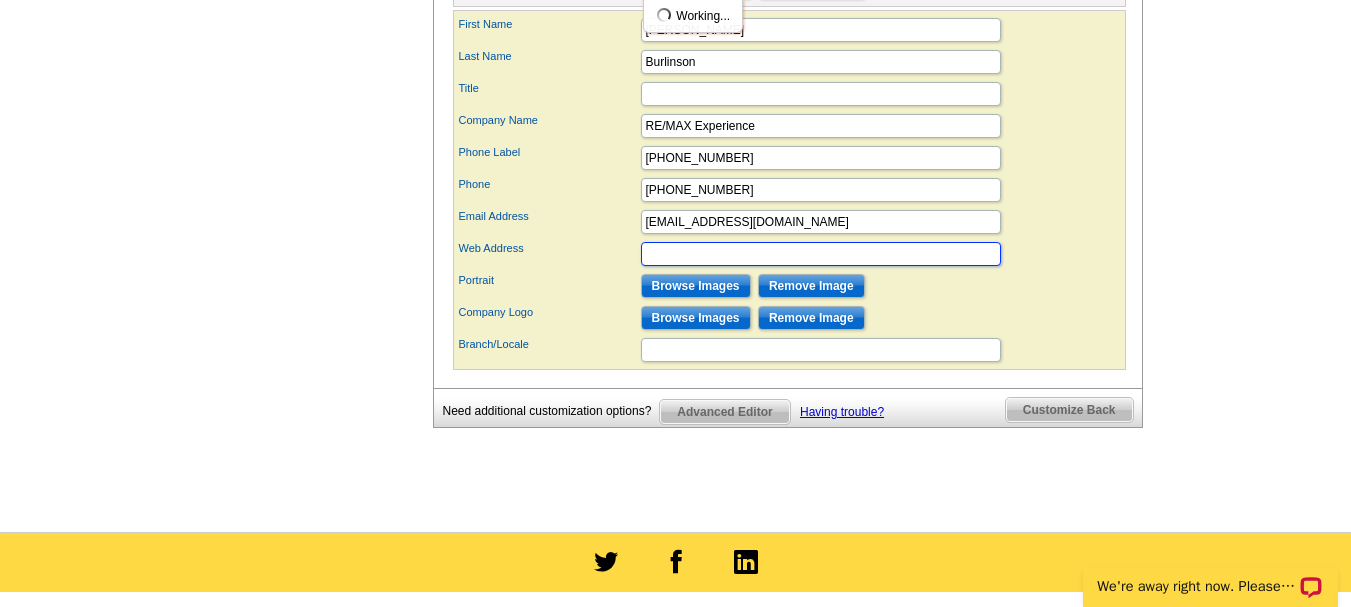 click on "Web Address" at bounding box center [821, 254] 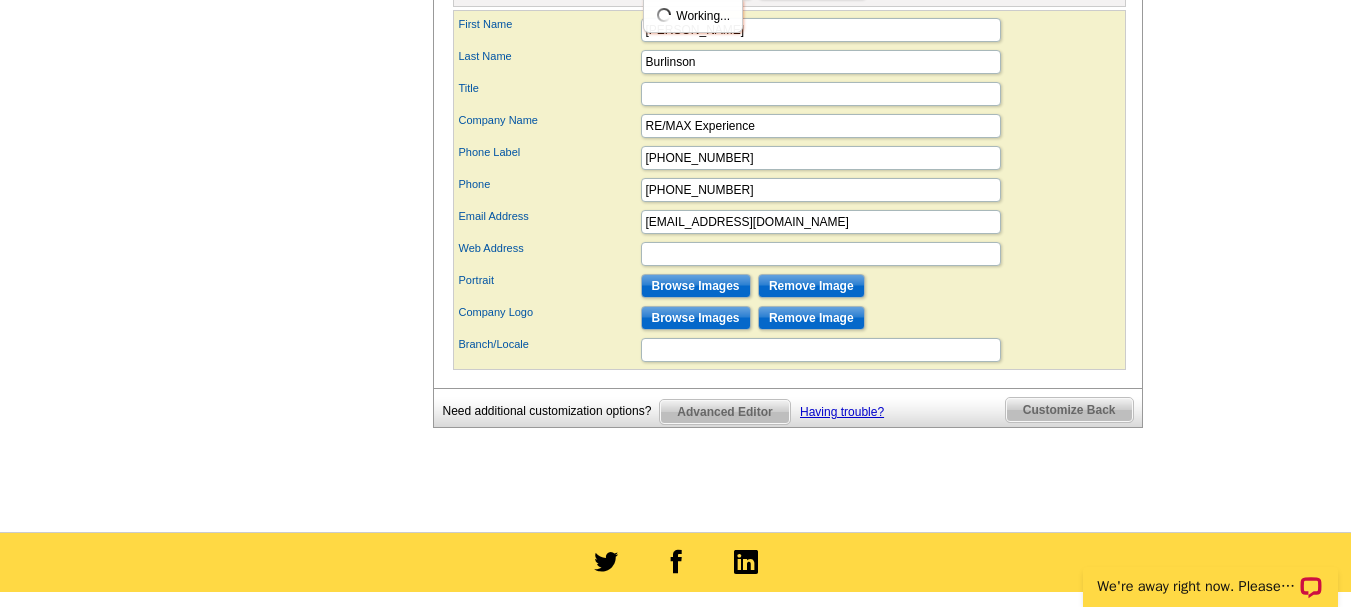 click on "Need Help? call 800-260-5887,  chat  with support, or have our designers make something custom just for you!
Got it, no need for the selection guide next time.
Show Results
Selected Design
Regular Postcard (4.25" x 5.6")
Design Name
RE/MAX Photo Simple
Front Design
Zoom Preview
»
o
p
t
i
o
n
s
»
Save This Design" at bounding box center [675, -101] 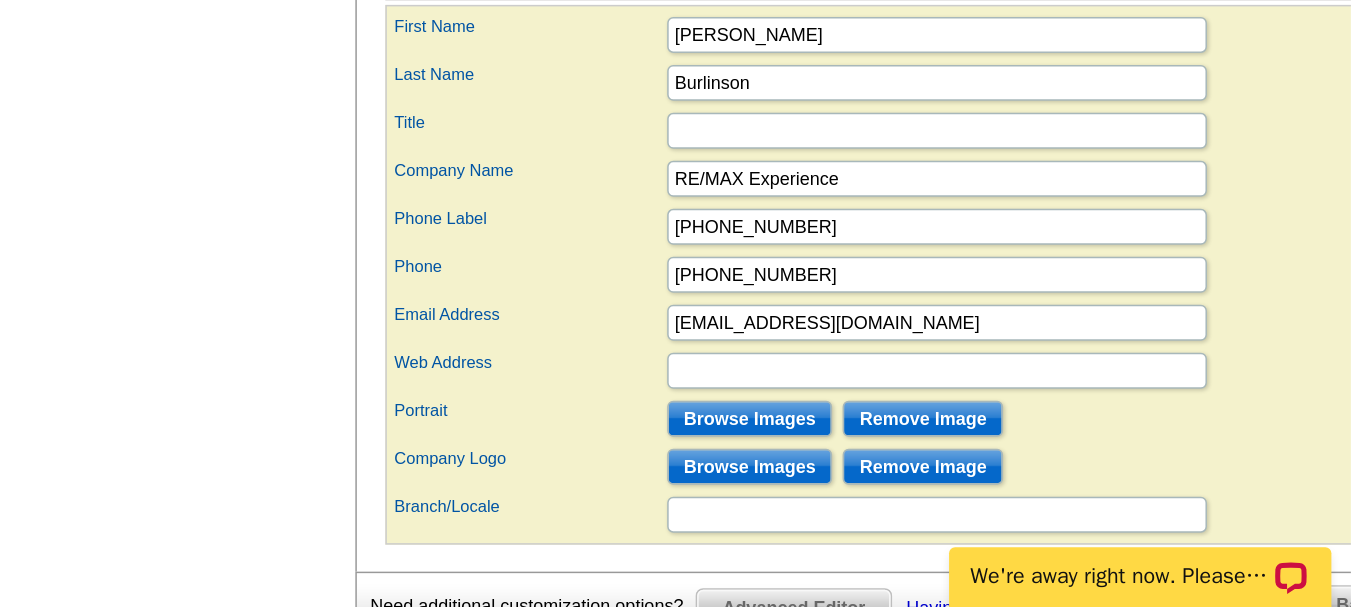 scroll, scrollTop: 867, scrollLeft: 0, axis: vertical 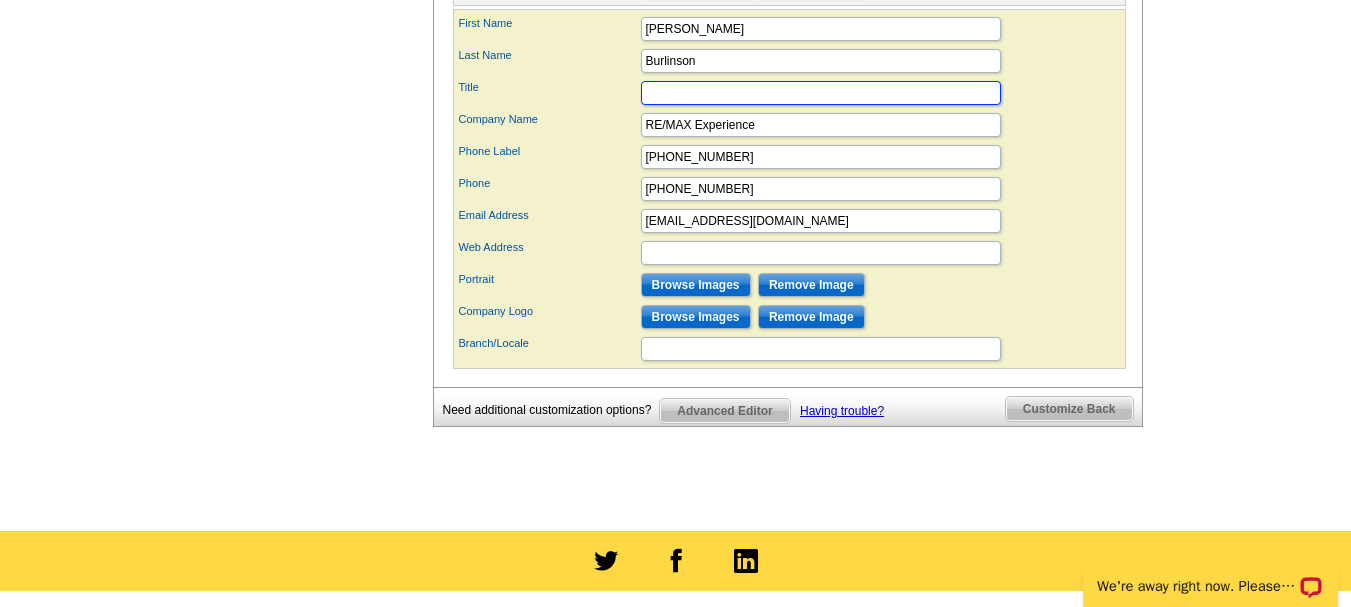 click on "Title" at bounding box center [821, 93] 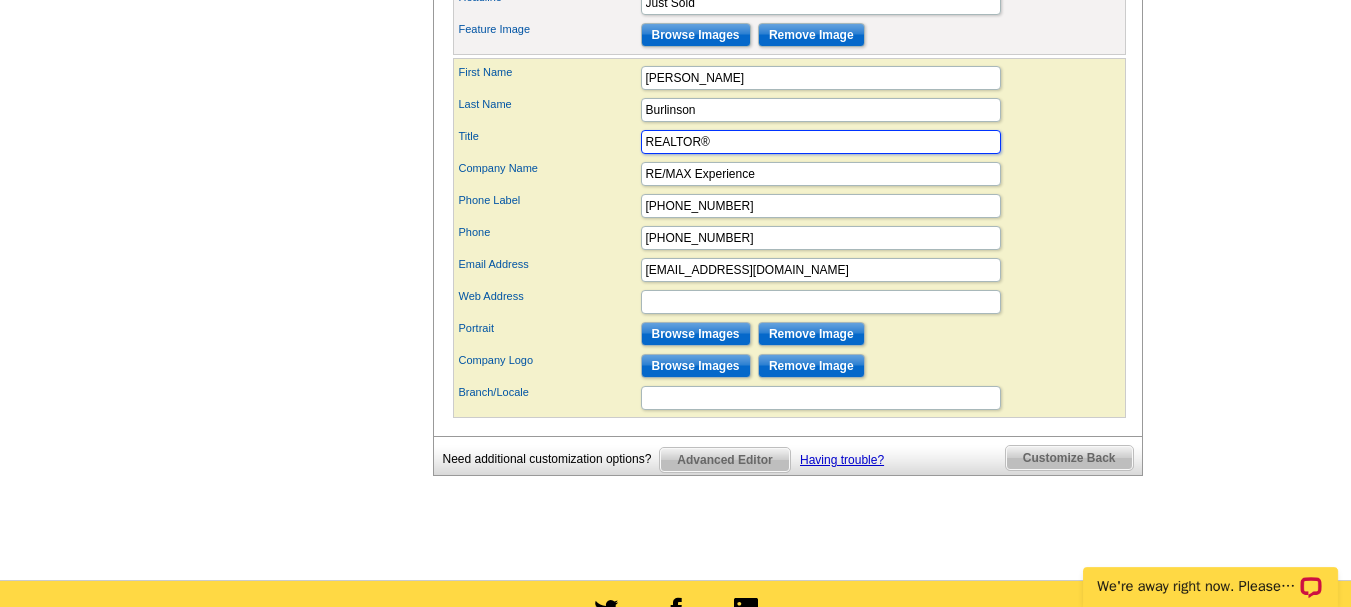 scroll, scrollTop: 870, scrollLeft: 0, axis: vertical 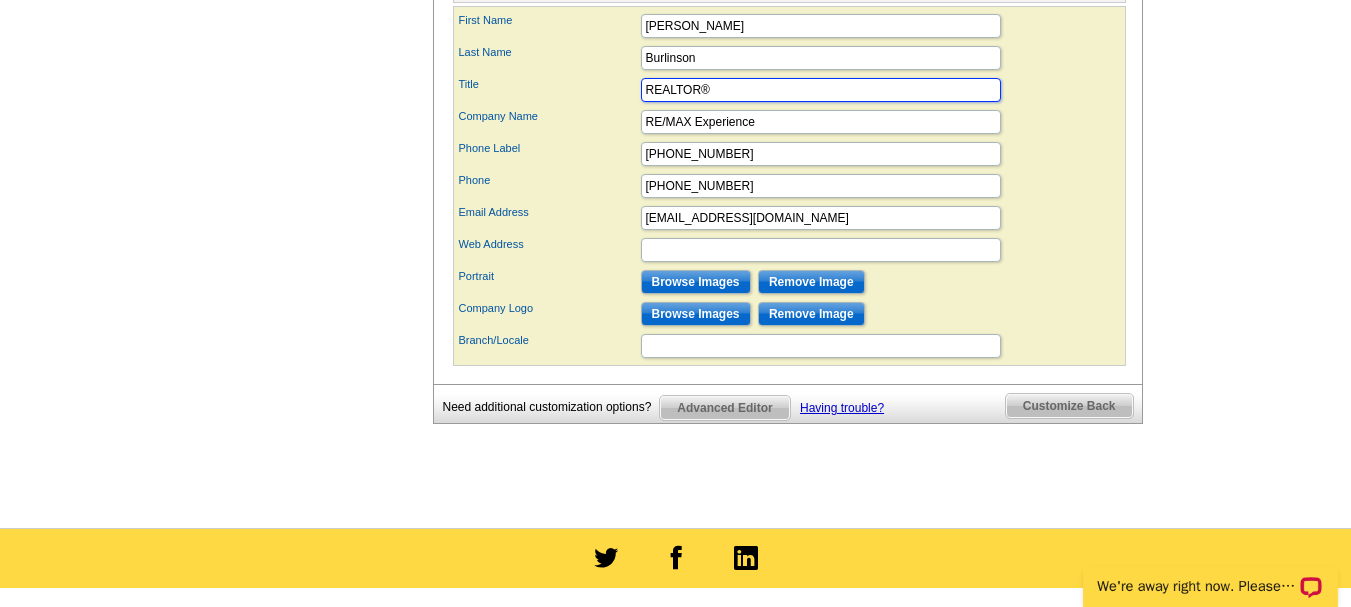 type on "REALTOR®" 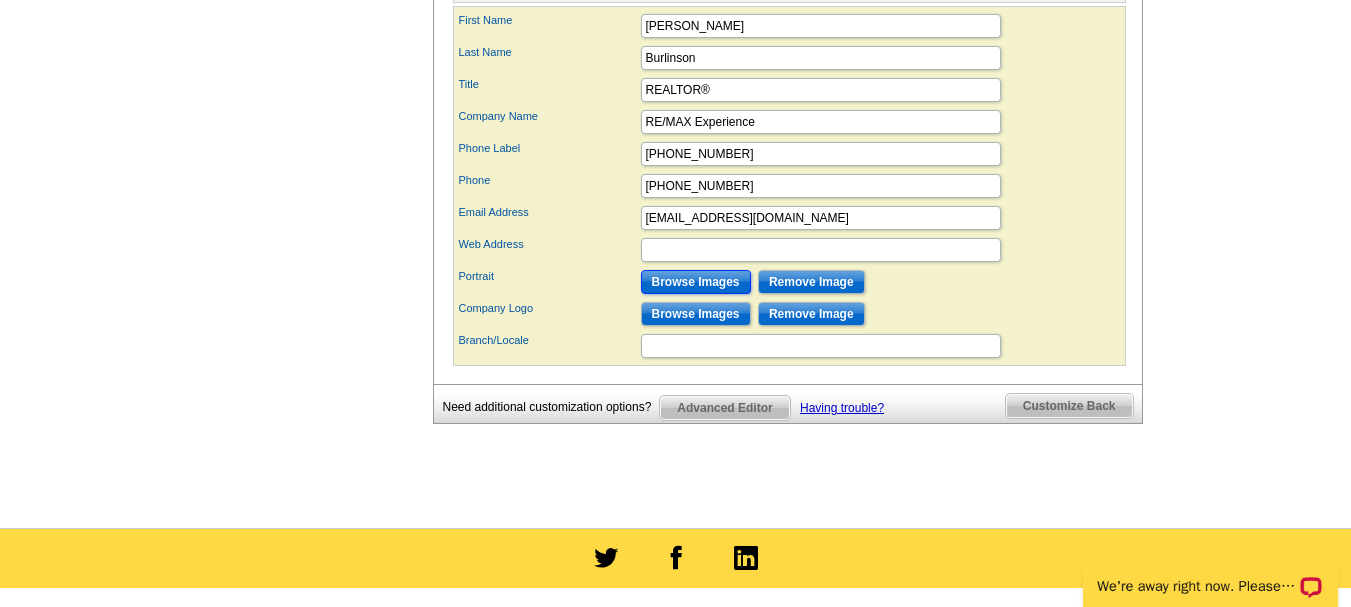 click on "Browse Images" at bounding box center (696, 282) 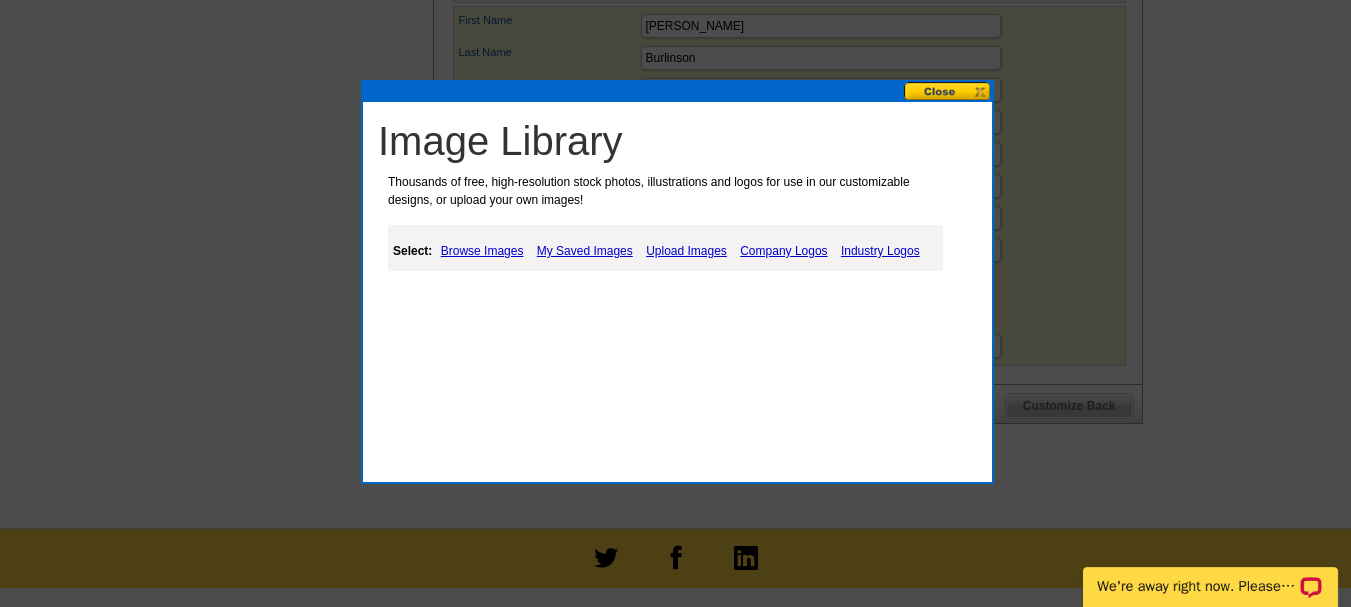 click on "Upload Images" at bounding box center [686, 251] 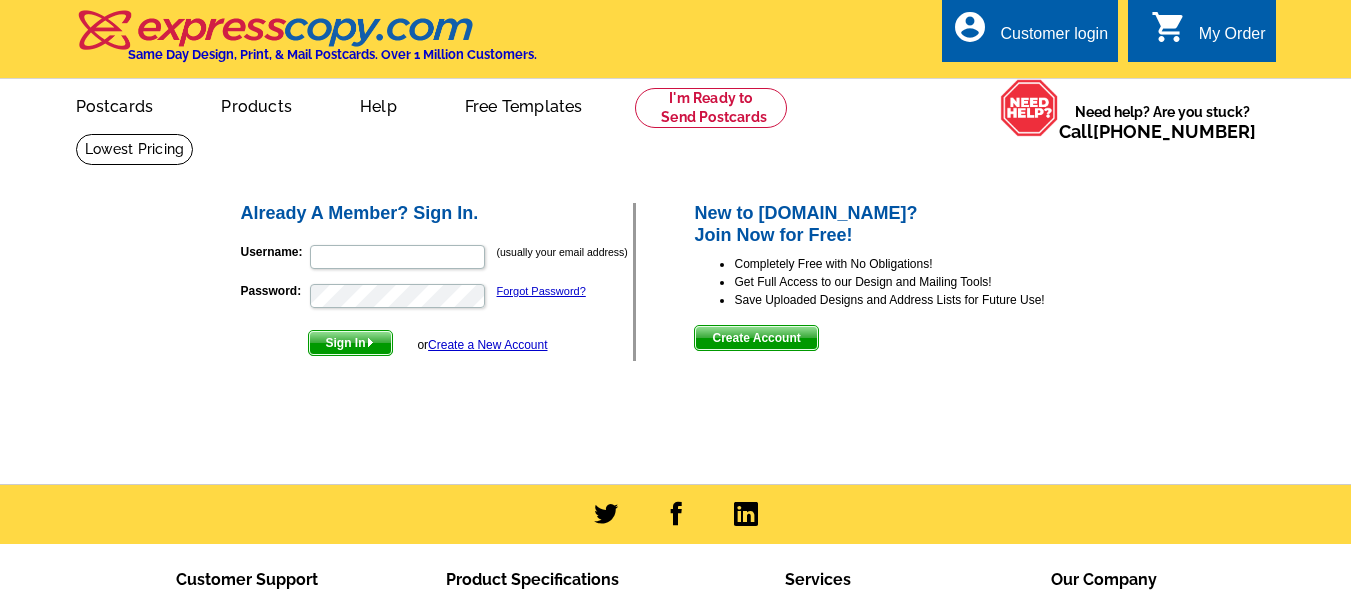 scroll, scrollTop: 0, scrollLeft: 0, axis: both 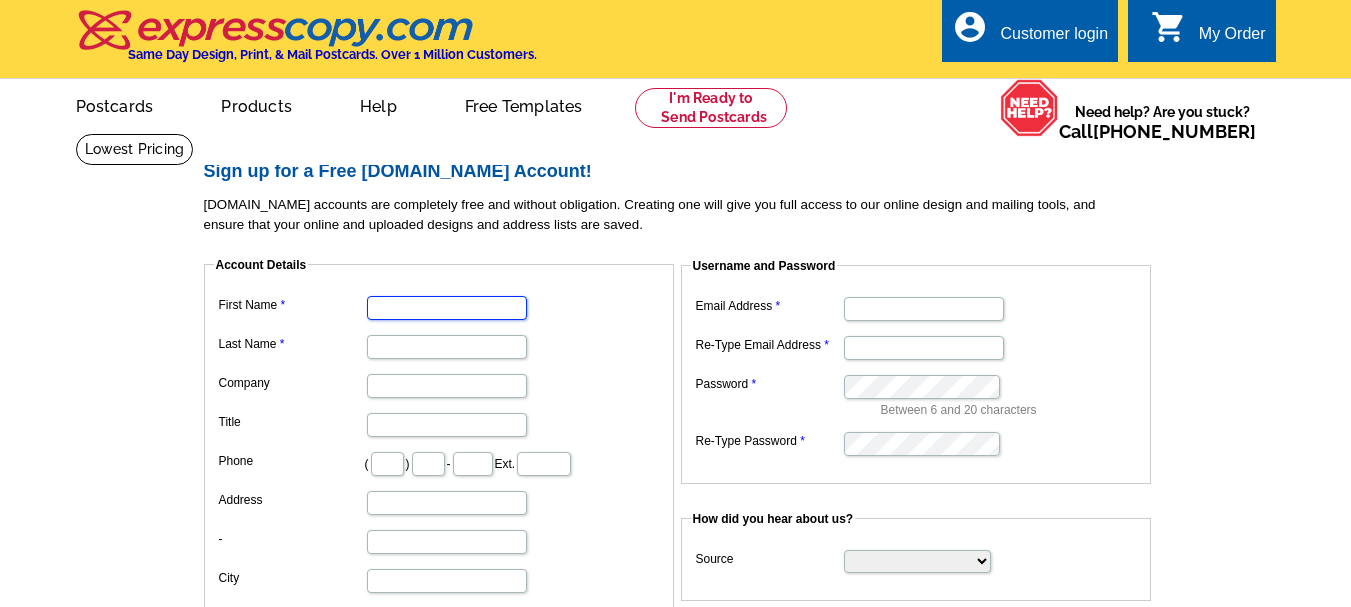 click on "First Name" at bounding box center [447, 308] 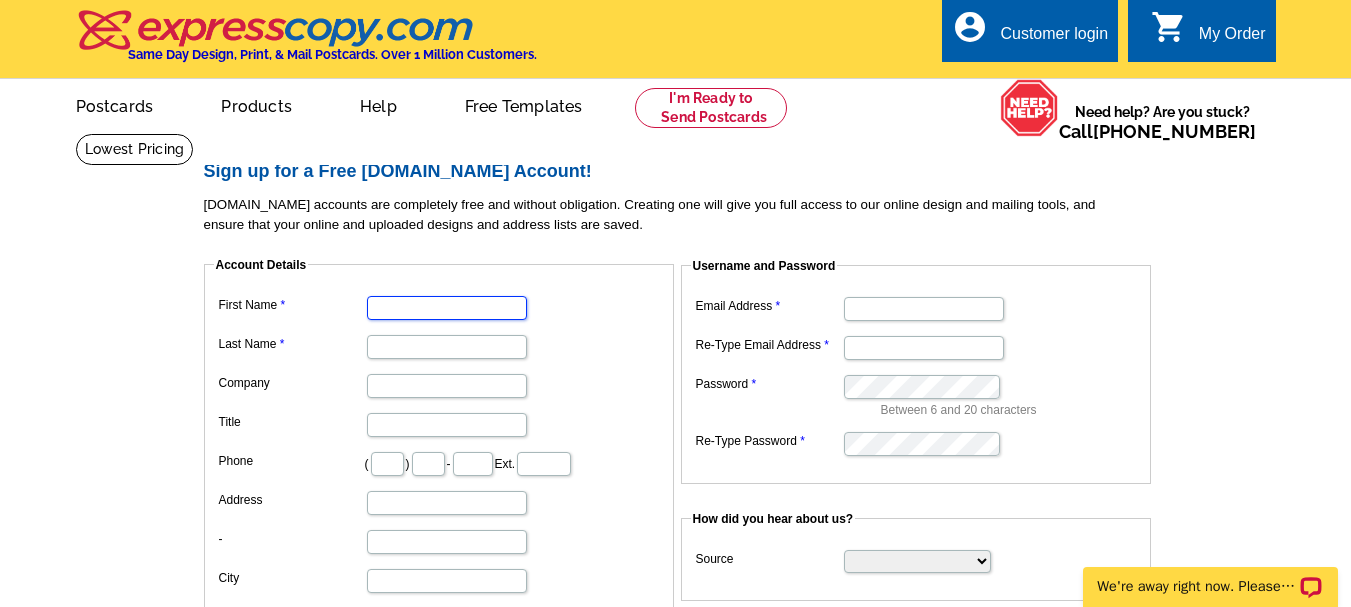scroll, scrollTop: 0, scrollLeft: 0, axis: both 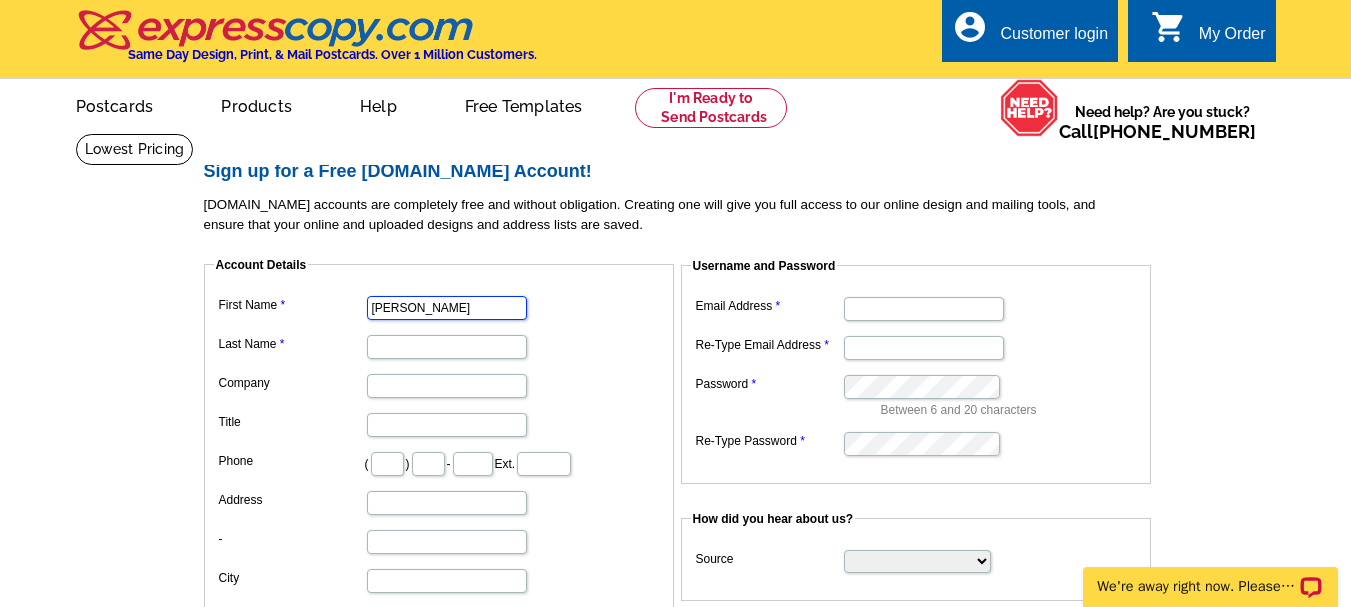 type on "Burlinson" 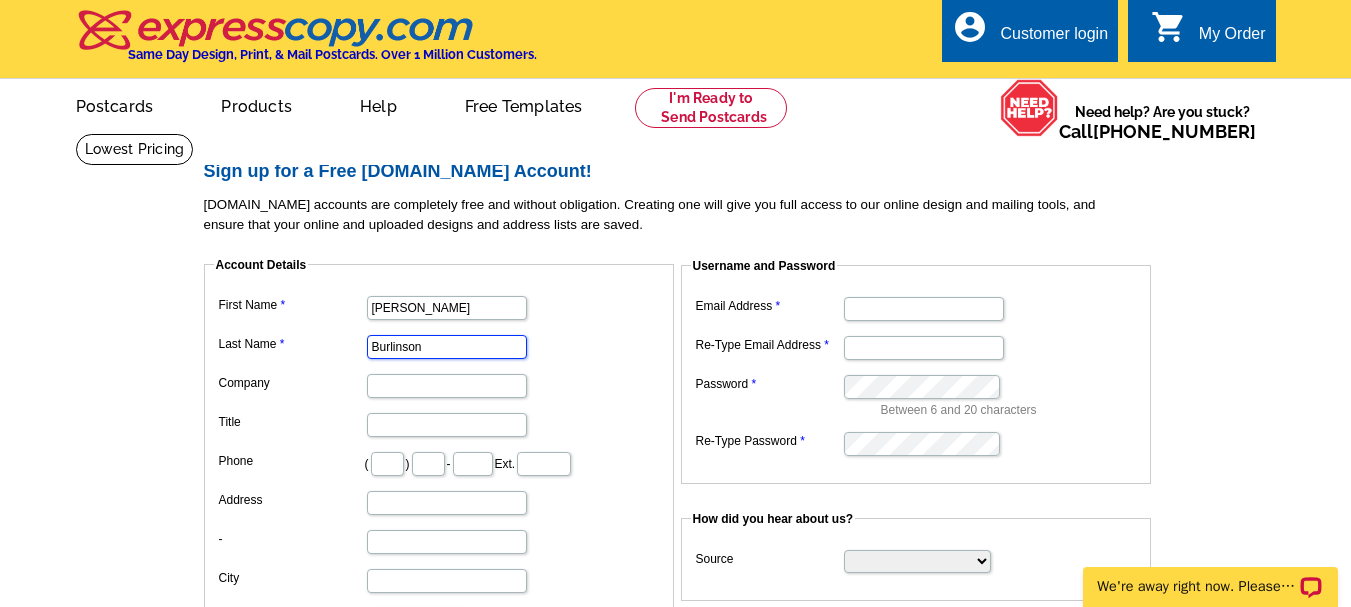 type on "475" 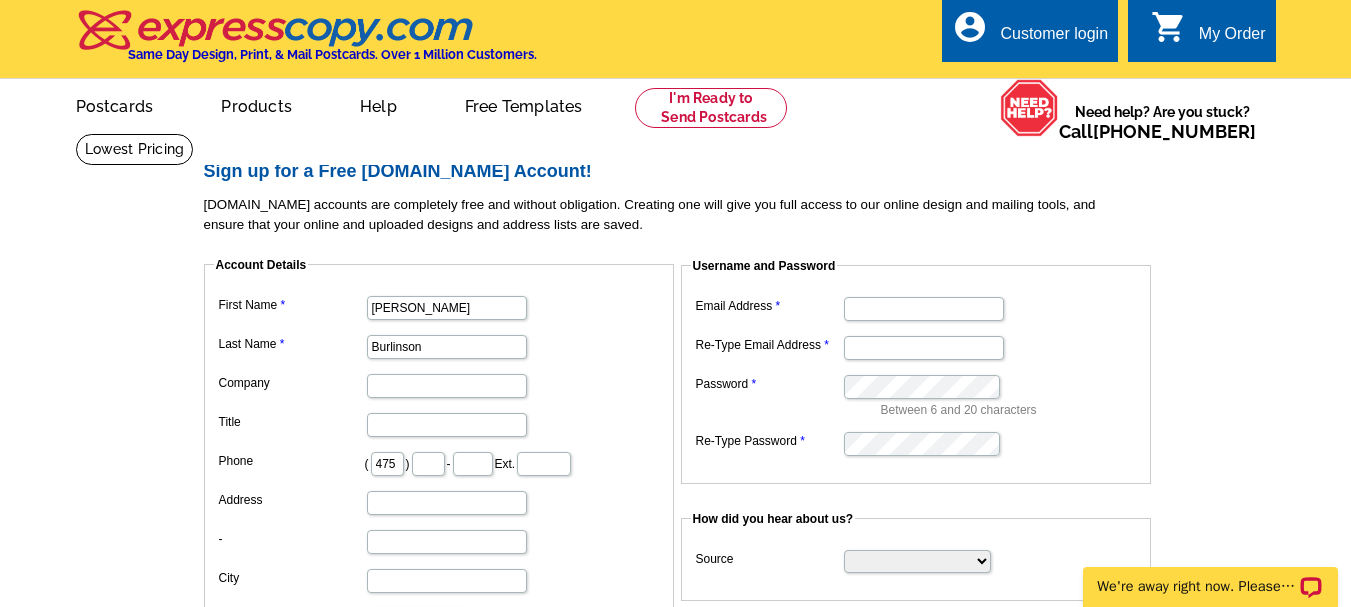 type on "289" 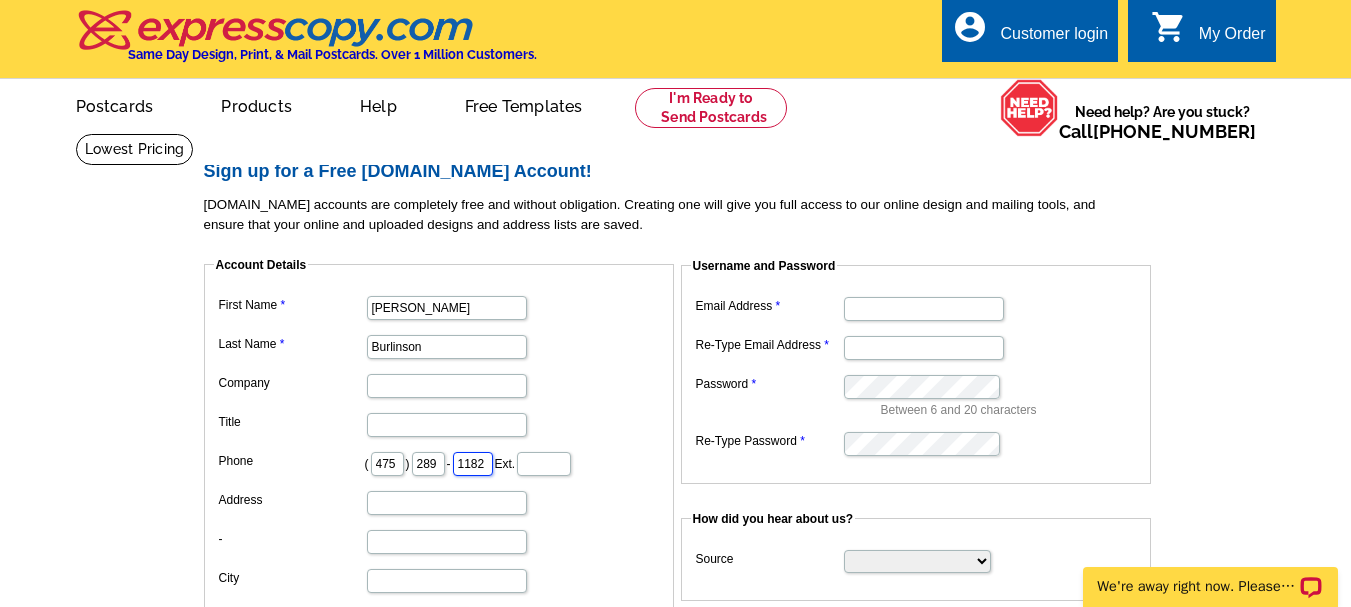 type on "160 Weathervane Dr" 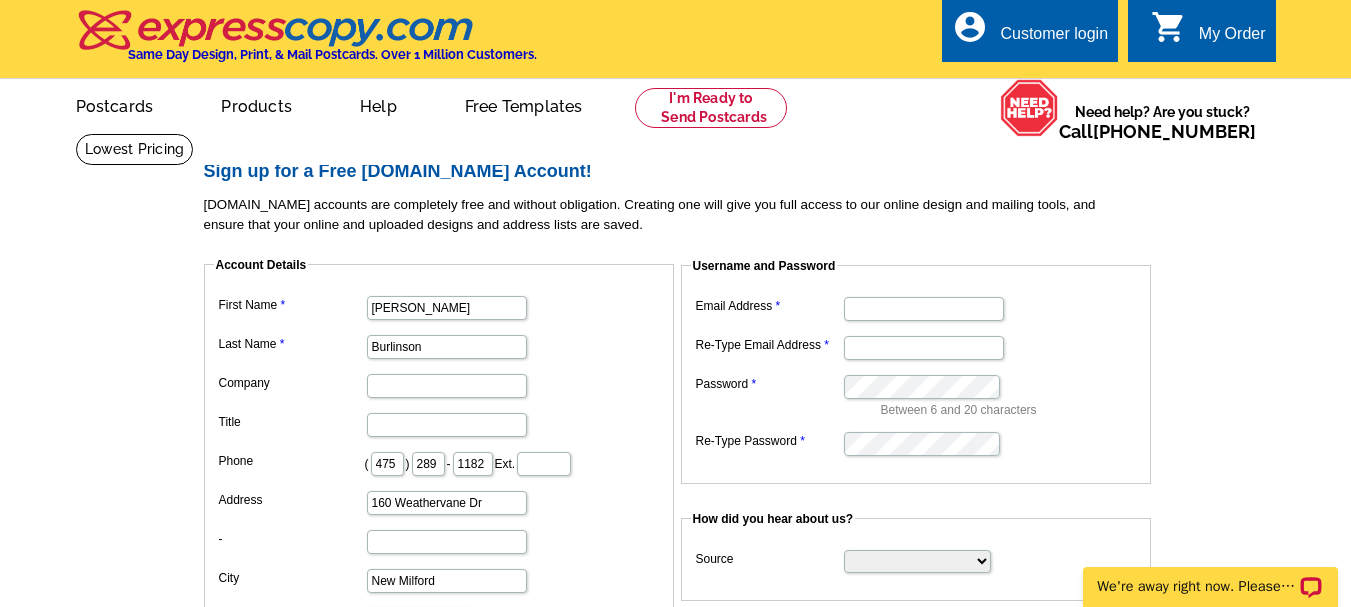 select on "CT" 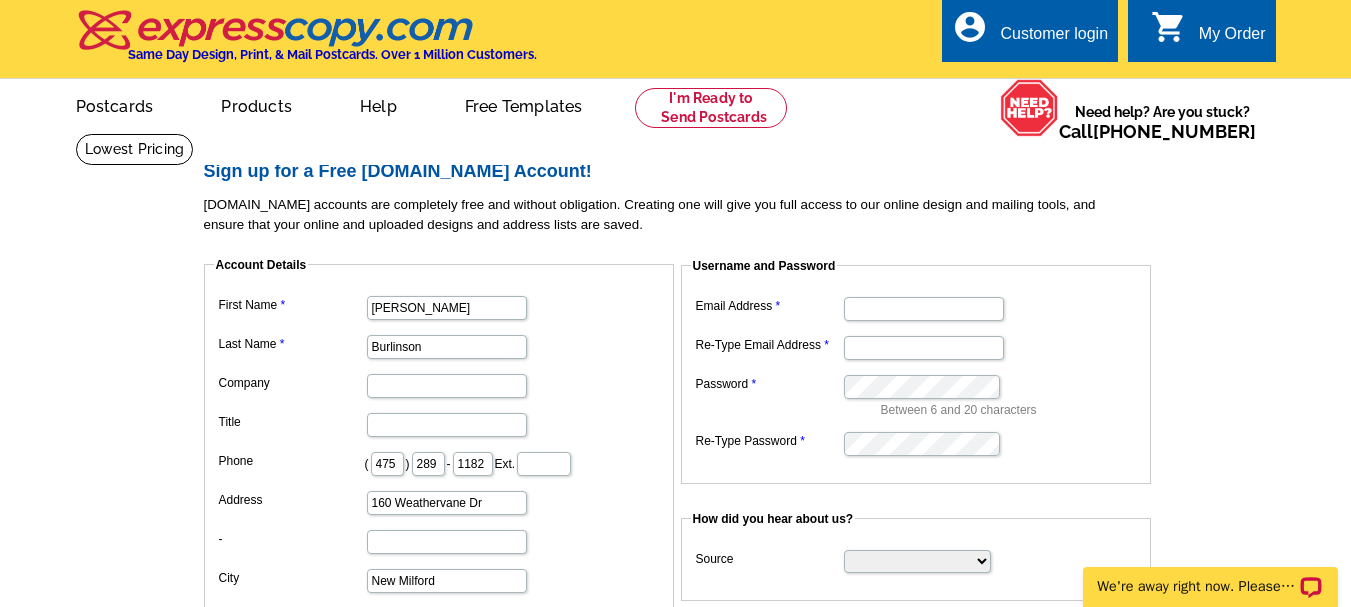 type on "06776-2268" 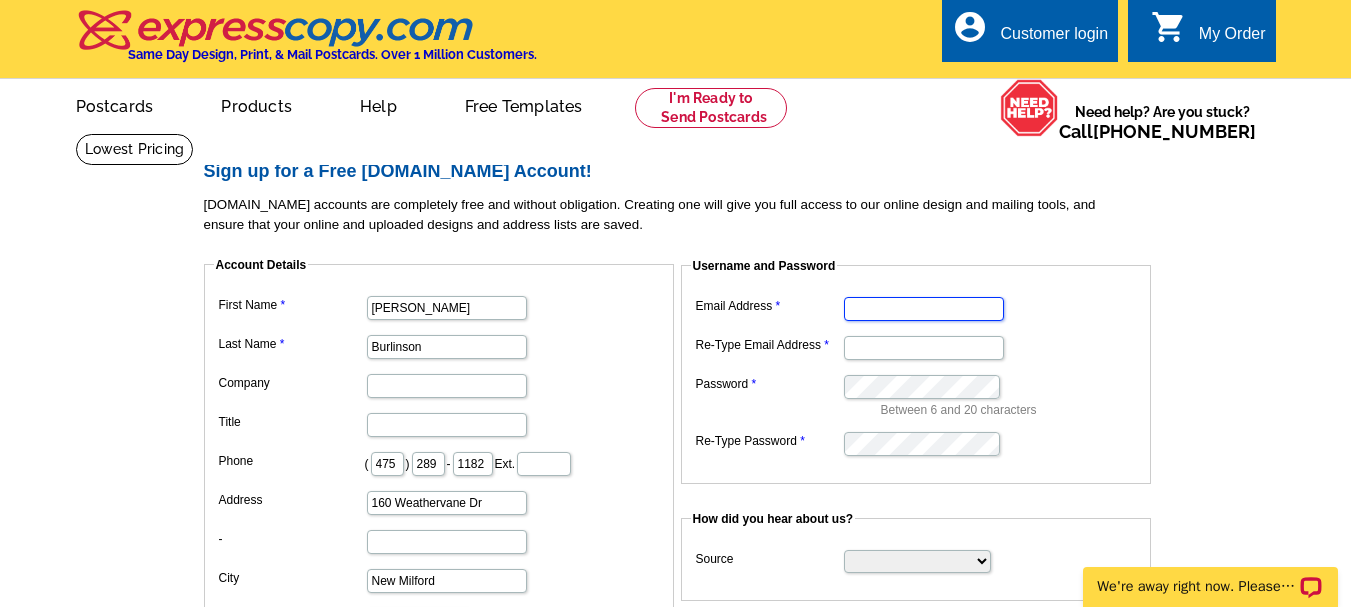 type on "[EMAIL_ADDRESS][DOMAIN_NAME]" 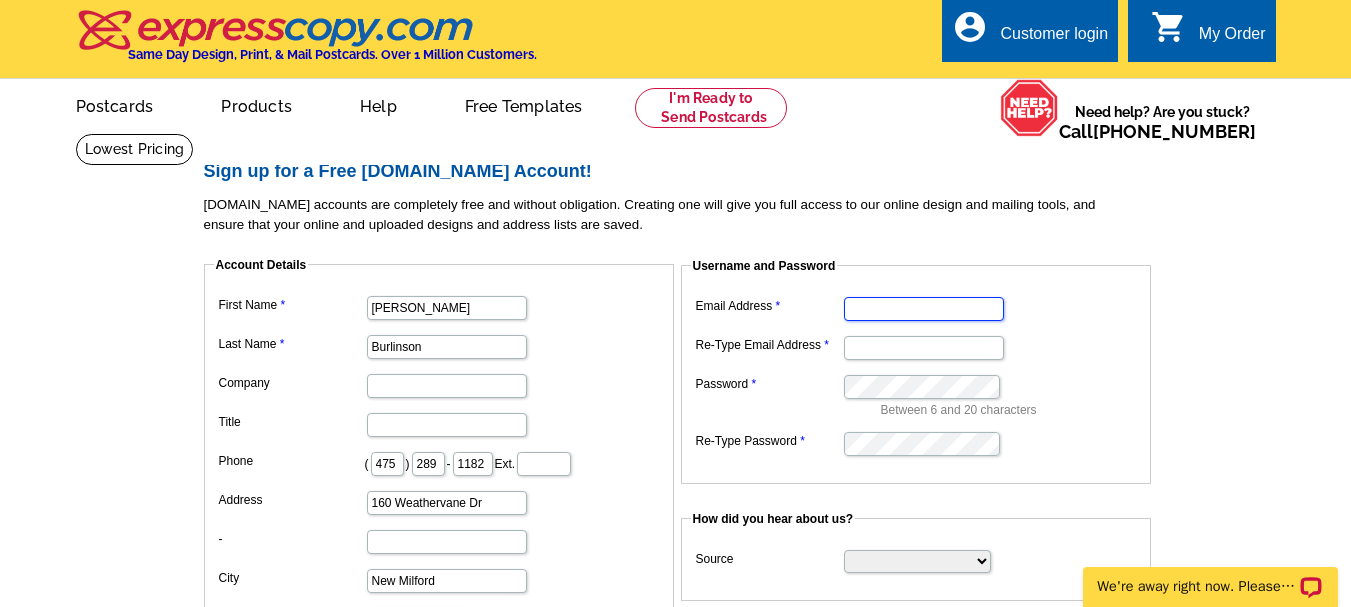 type on "[EMAIL_ADDRESS][DOMAIN_NAME]" 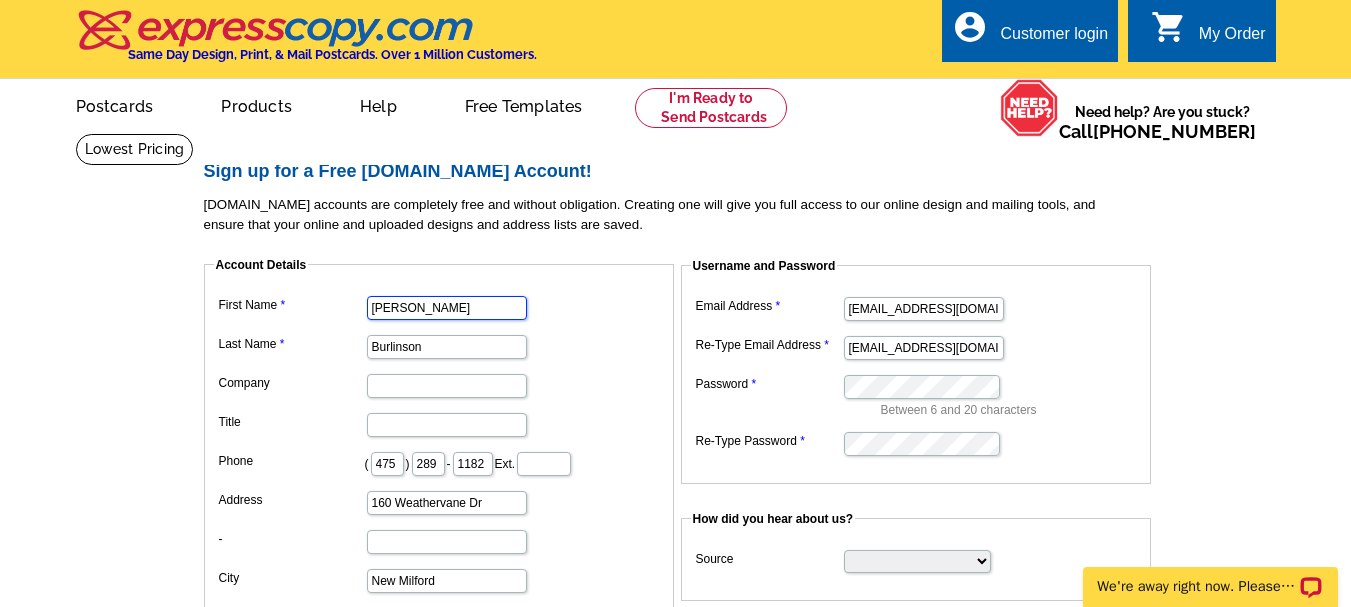 scroll, scrollTop: 0, scrollLeft: 0, axis: both 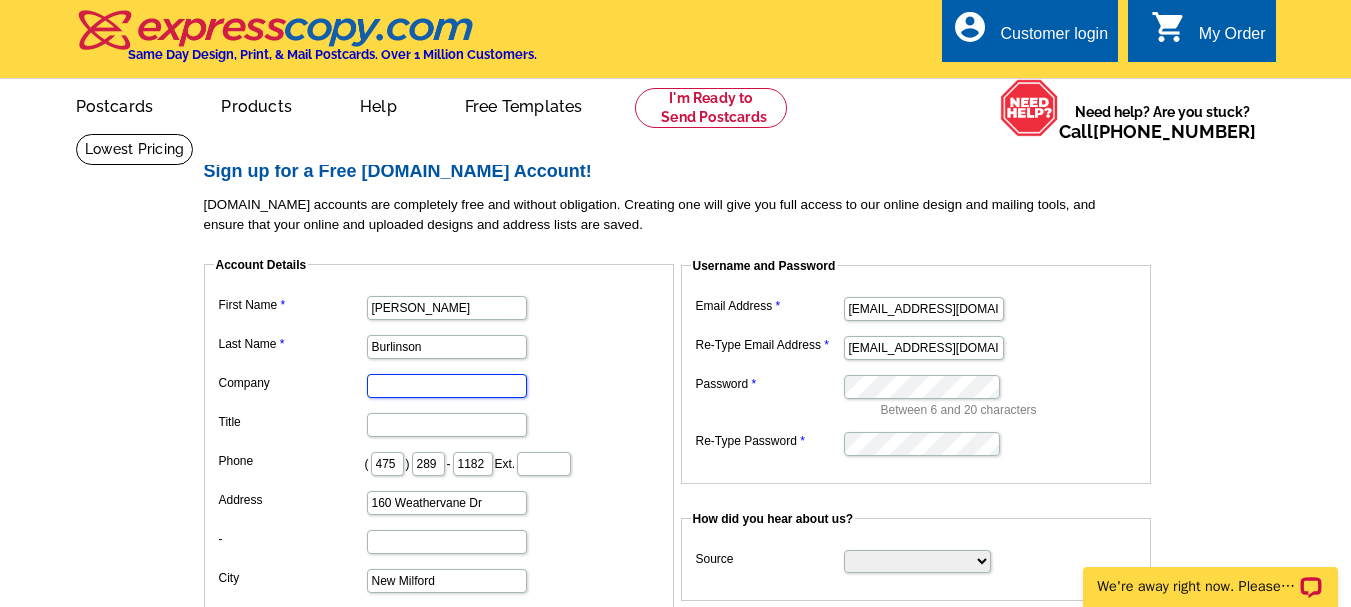 click on "Company" at bounding box center (447, 386) 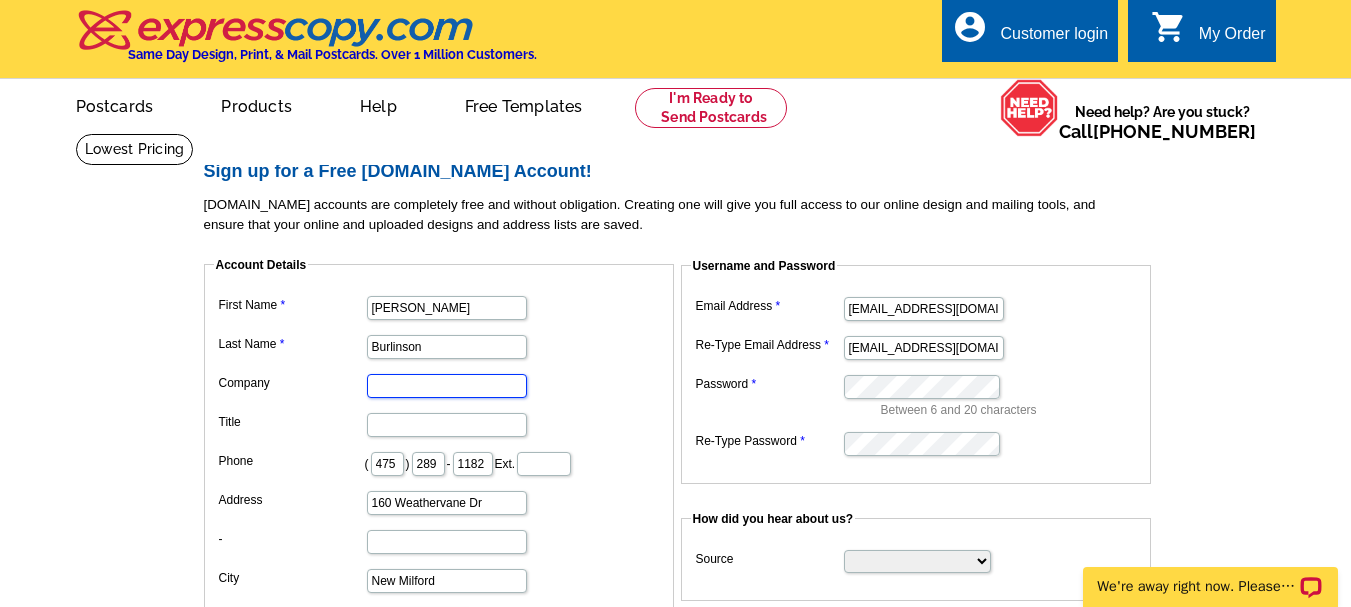 type on "RE/MAX Experience" 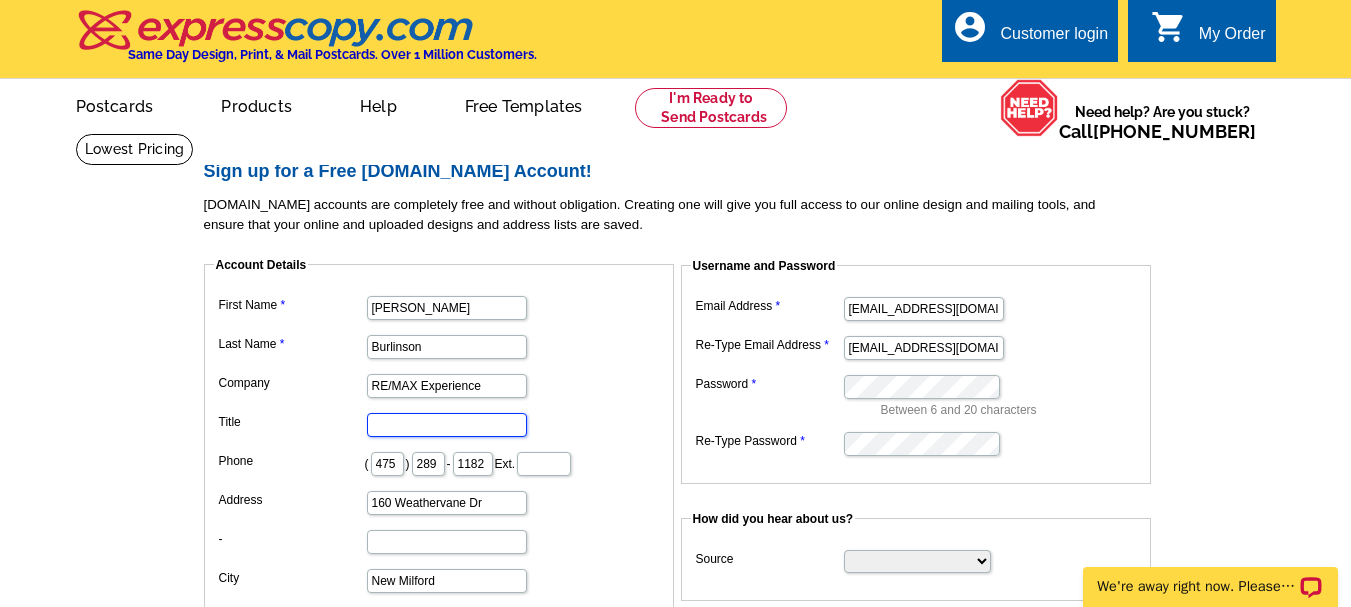 click on "Title" at bounding box center (447, 425) 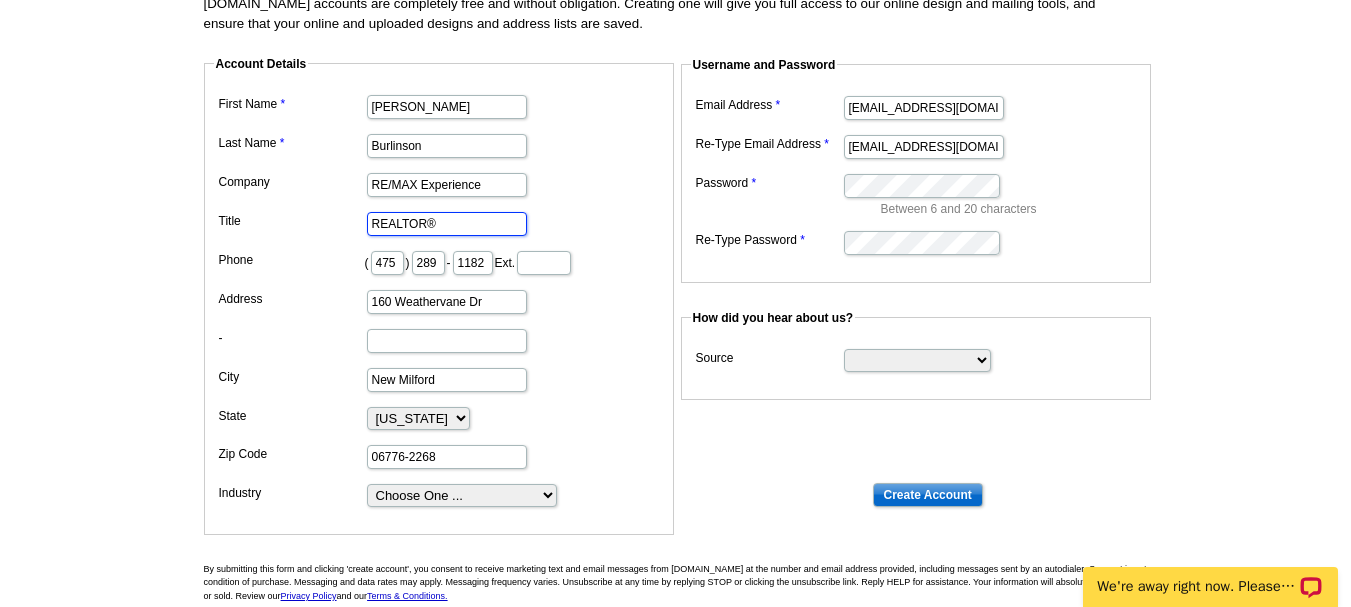 scroll, scrollTop: 203, scrollLeft: 0, axis: vertical 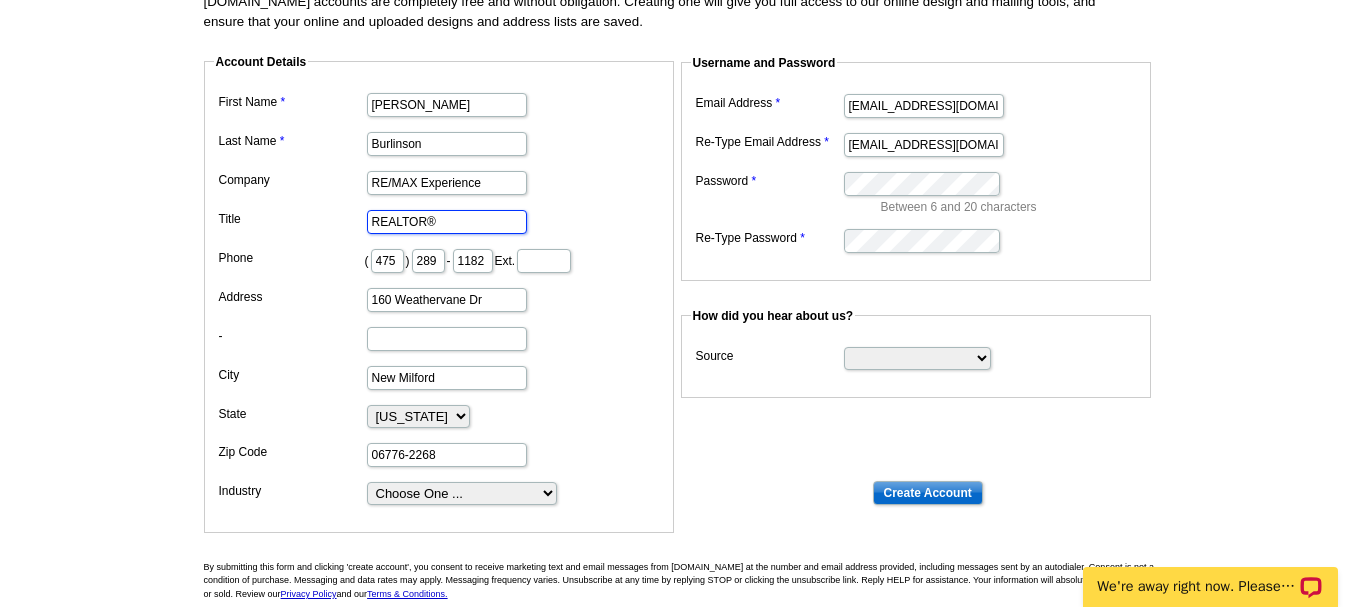 type on "REALTOR®" 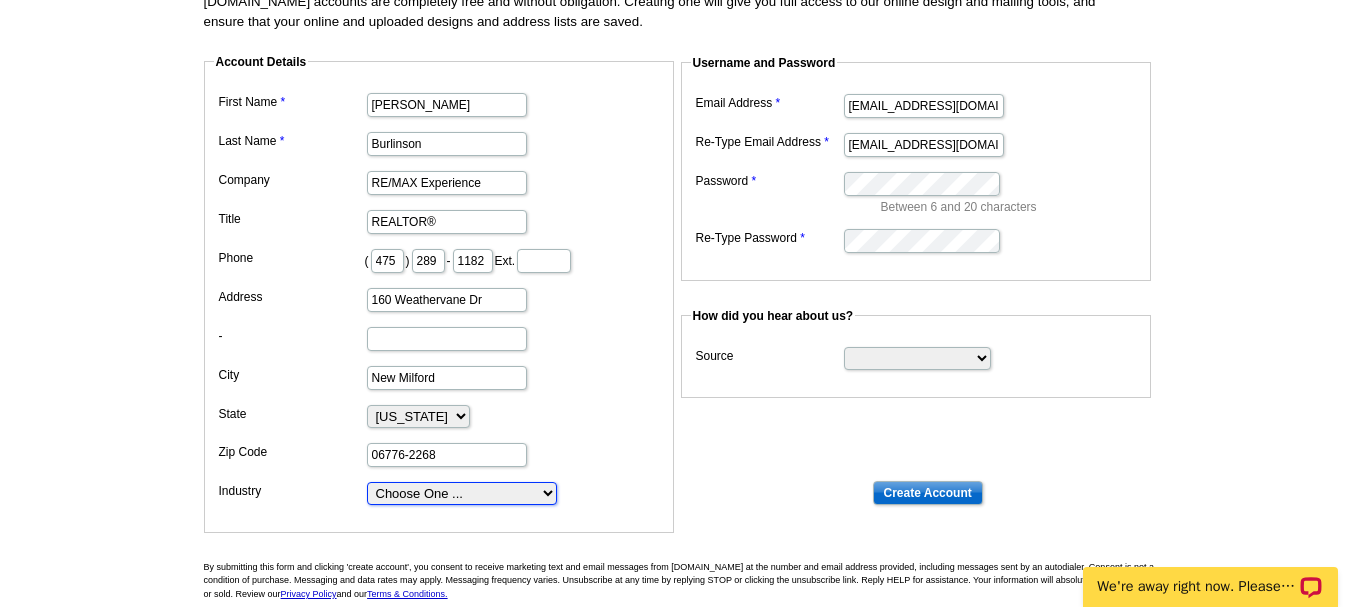 click on "Choose One ...
Residential Real Estate
Accounting
Agriculture
Architecture
Arts
Automotive
Business Services
Career Development/Training
Carpet Cleaning
[MEDICAL_DATA]
Commercial Real Estate
Communications
Computers/Electronics
Construction
Consulting
Daycare/Preschool
Dental
Education
Engineering
Entertainment
Environmental
Event Management
Financial
Fitness/gym
Government
Graphics/Design
Health & Beauty
Healthcare
Home Business
Home Inspection-Appraisal
Home Services
Home Services-Cleaning
Home Services-Exteriors
Home Services-HVAC
Home Services-Interior
Home Services-Interior Design
Home Services-Interiors
Home Services-Painting
Home Services-Plumbing
Human Resources
Insurance
Landscape/Yard
Legal Services
Manufacturing
Medical" at bounding box center (462, 493) 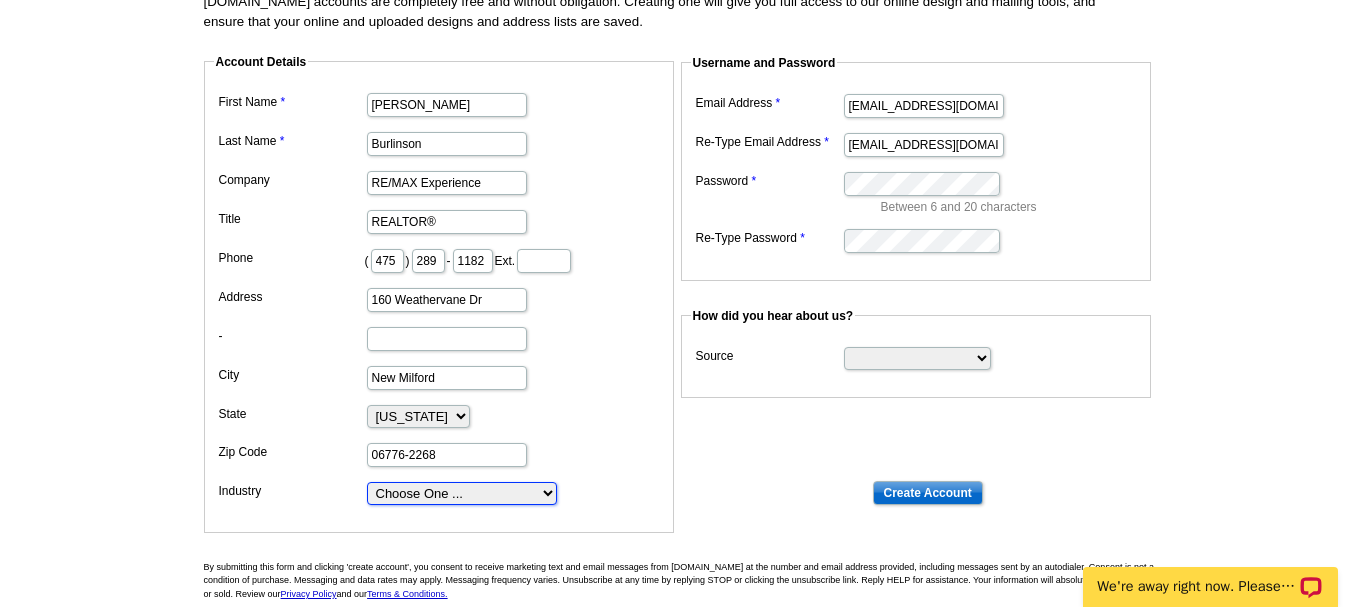 select on "3" 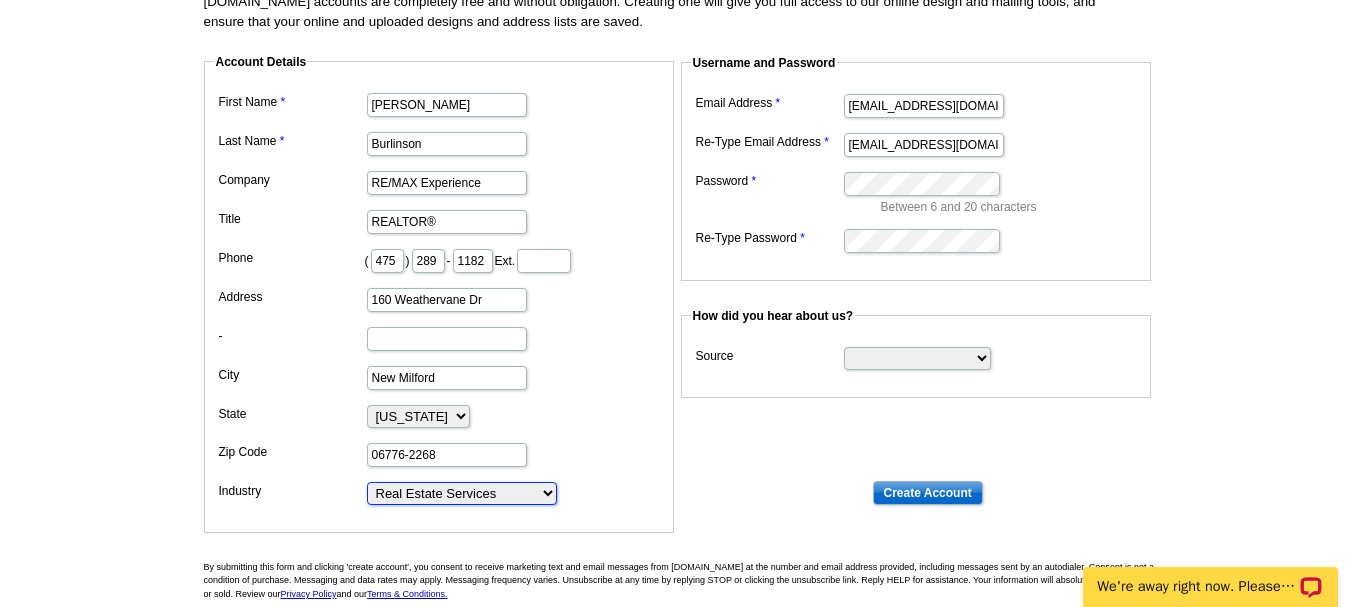 click on "Choose One ...
Residential Real Estate
Accounting
Agriculture
Architecture
Arts
Automotive
Business Services
Career Development/Training
Carpet Cleaning
[MEDICAL_DATA]
Commercial Real Estate
Communications
Computers/Electronics
Construction
Consulting
Daycare/Preschool
Dental
Education
Engineering
Entertainment
Environmental
Event Management
Financial
Fitness/gym
Government
Graphics/Design
Health & Beauty
Healthcare
Home Business
Home Inspection-Appraisal
Home Services
Home Services-Cleaning
Home Services-Exteriors
Home Services-HVAC
Home Services-Interior
Home Services-Interior Design
Home Services-Interiors
Home Services-Painting
Home Services-Plumbing
Human Resources
Insurance
Landscape/Yard
Legal Services
Manufacturing
Medical" at bounding box center (462, 493) 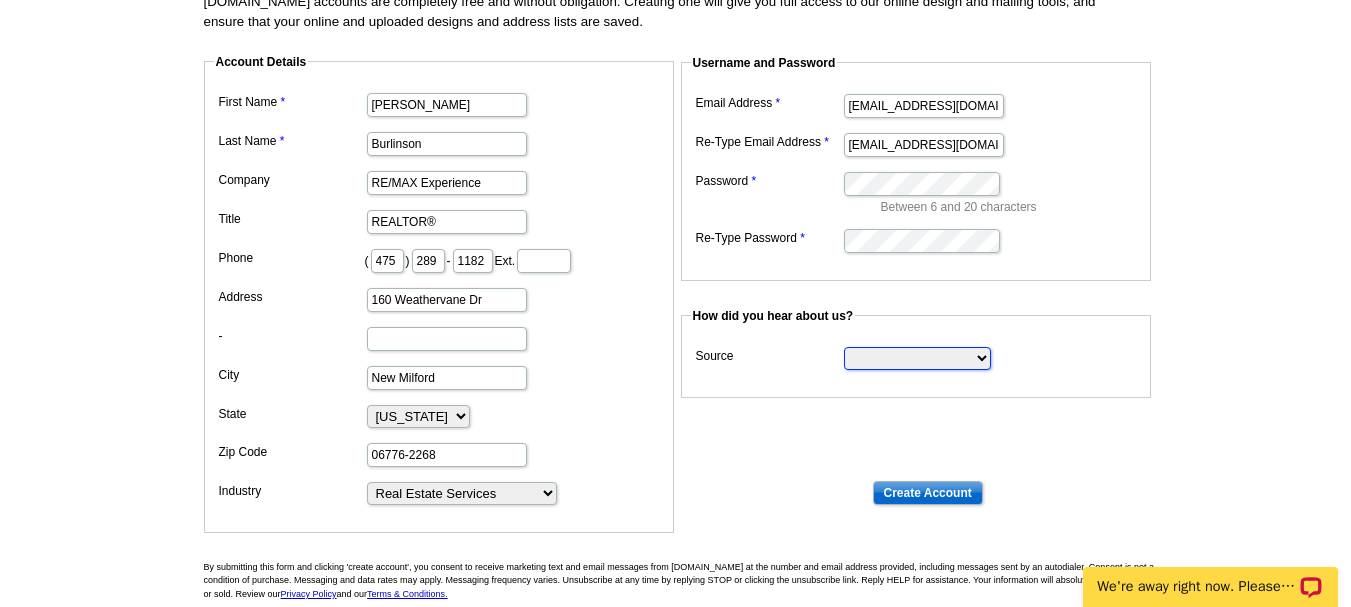 click on "Search Engine
Television Ad
Direct Mail Postcard
Email
Referred by a friend
Other" at bounding box center (917, 358) 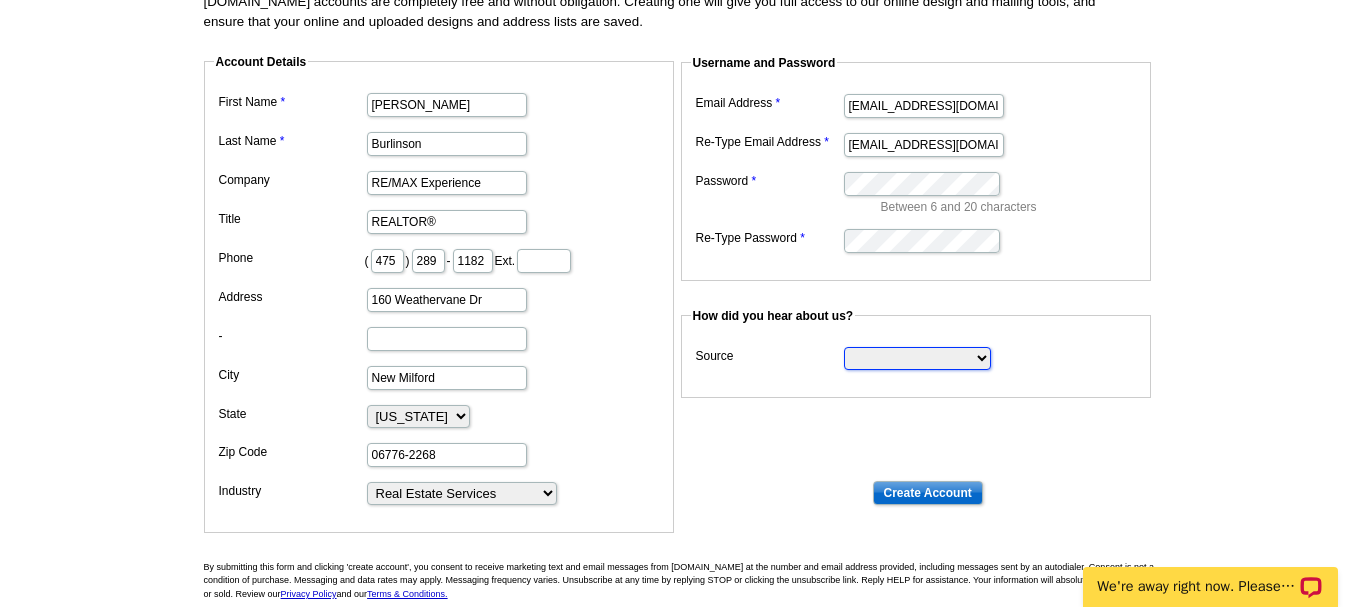 select on "other" 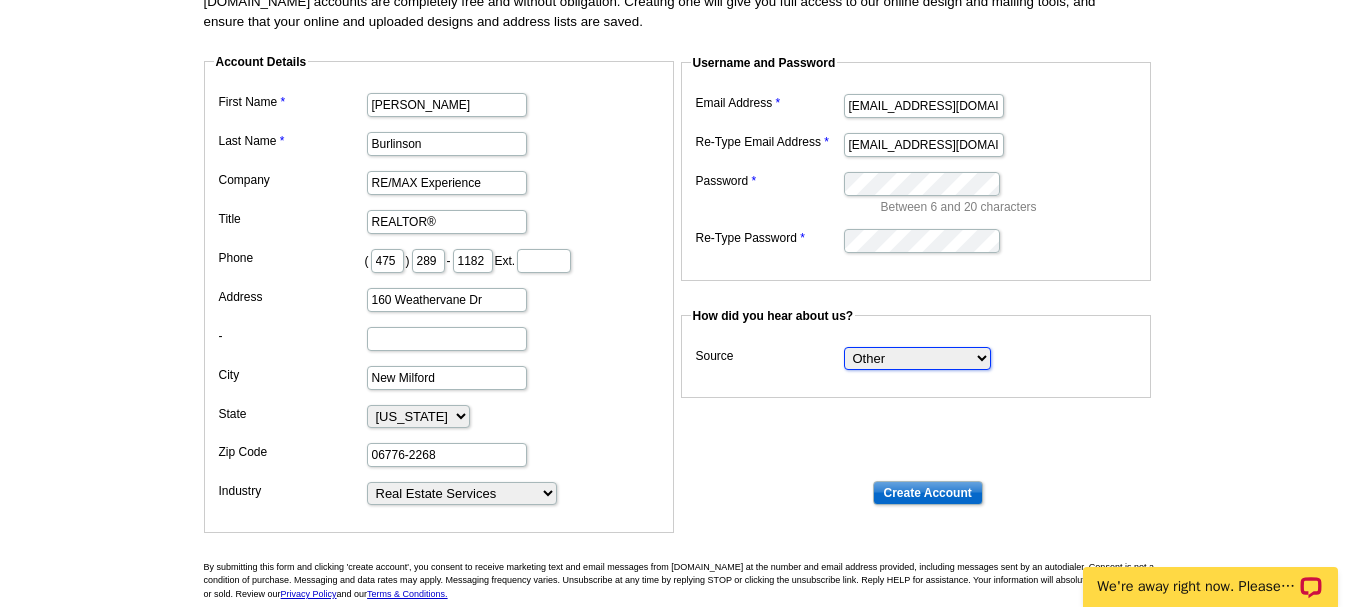click on "Search Engine
Television Ad
Direct Mail Postcard
Email
Referred by a friend
Other" at bounding box center [917, 358] 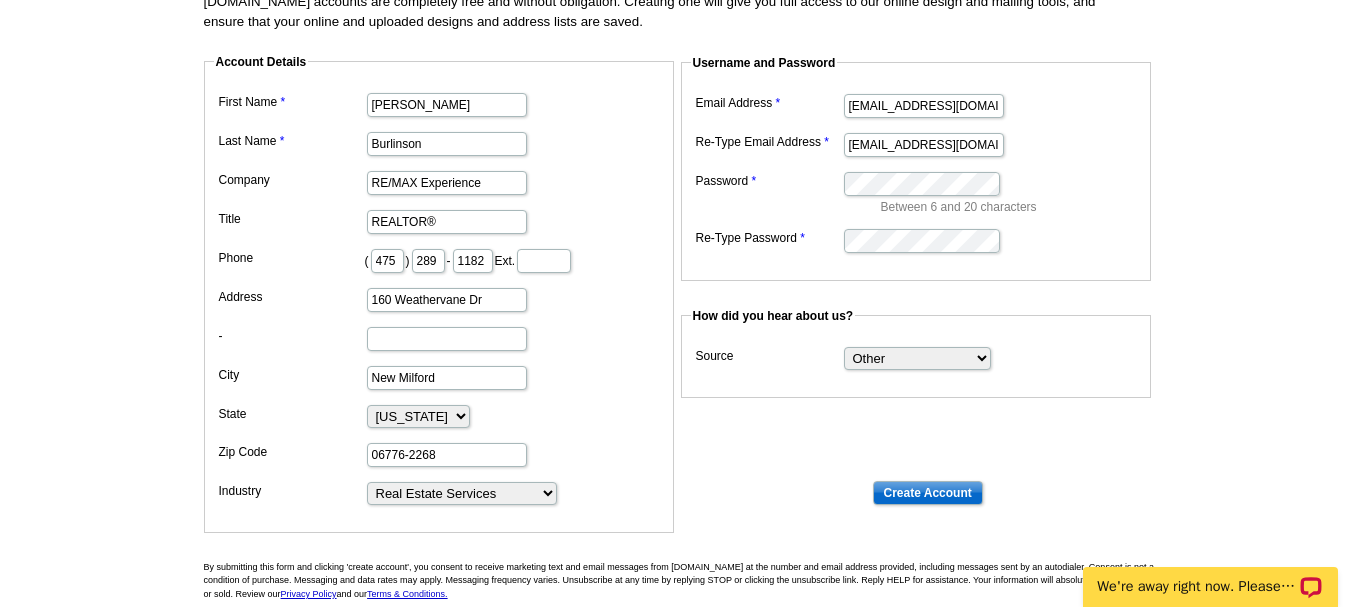 click on "Between 6 and 20 characters" at bounding box center (1011, 207) 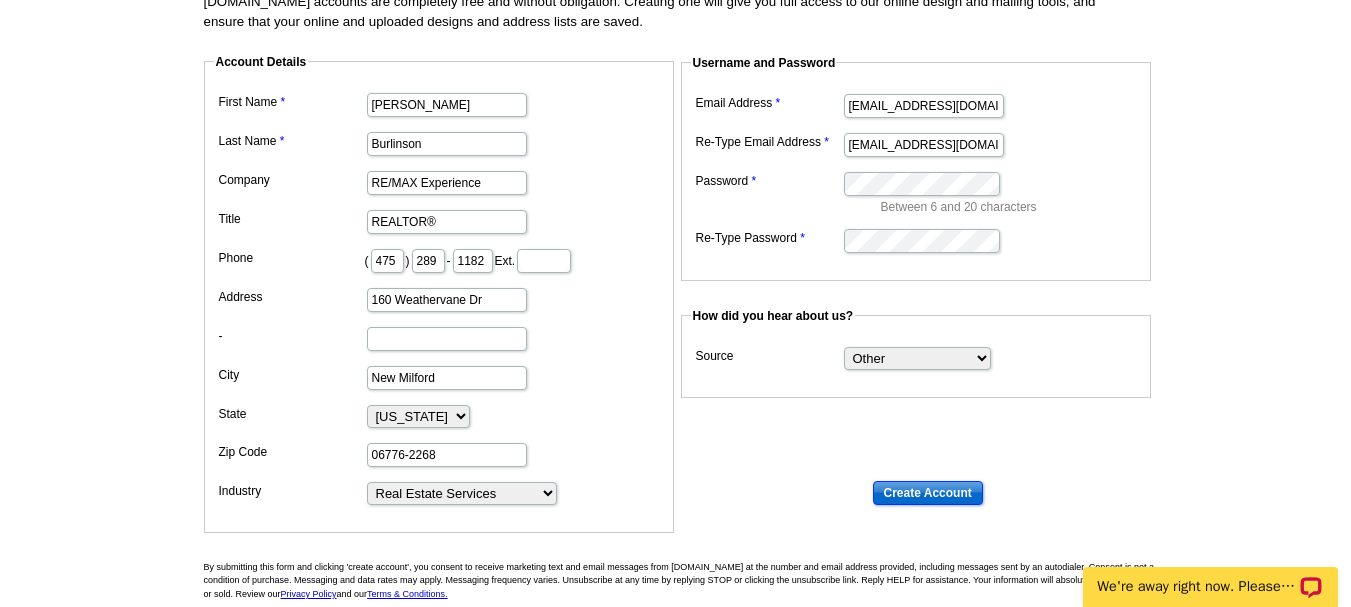 click on "Create Account" at bounding box center [928, 493] 